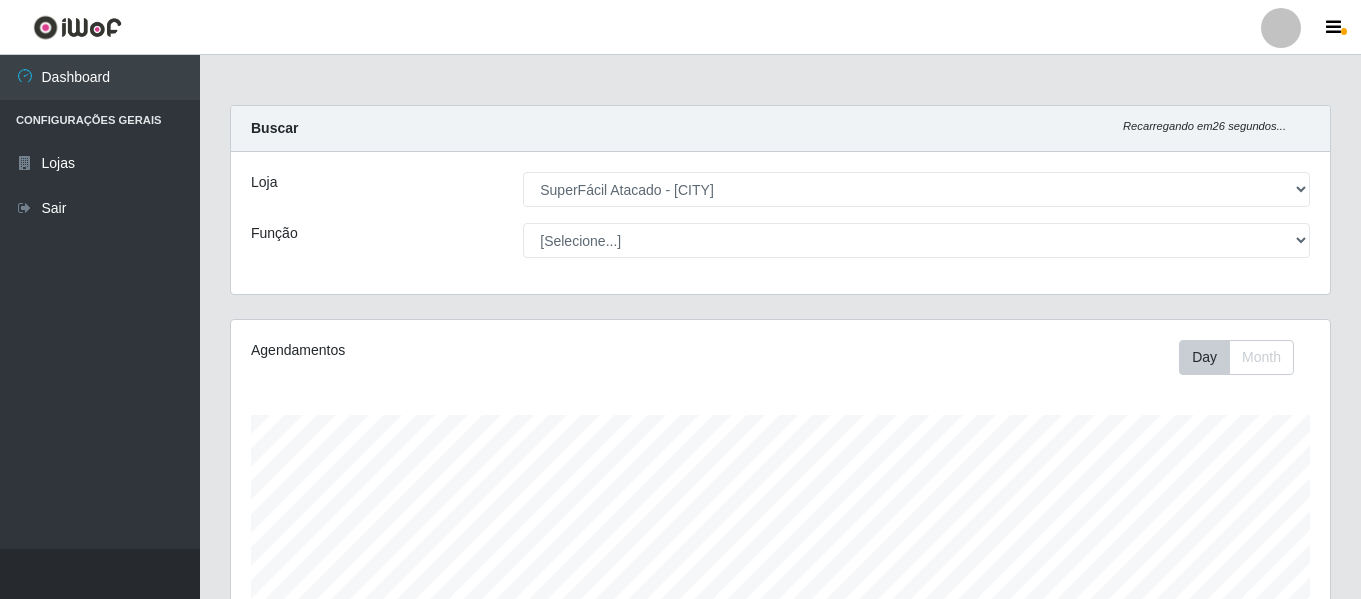 select on "408" 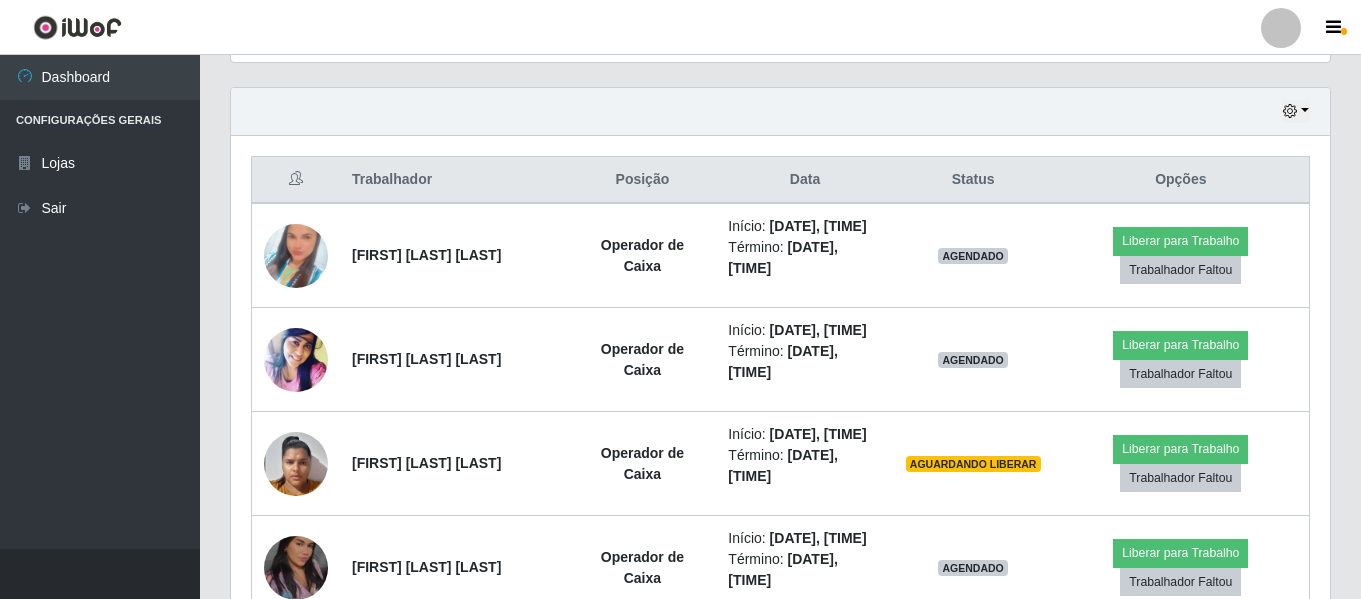 scroll, scrollTop: 999585, scrollLeft: 998901, axis: both 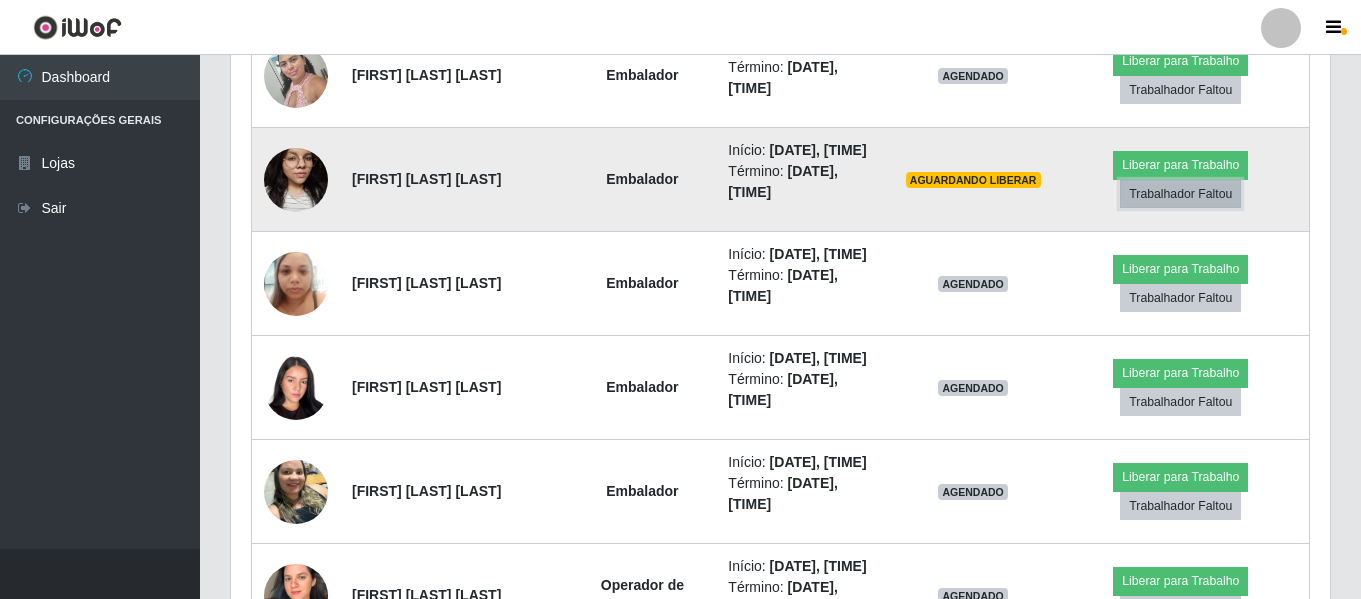 click on "Trabalhador Faltou" at bounding box center (1180, 194) 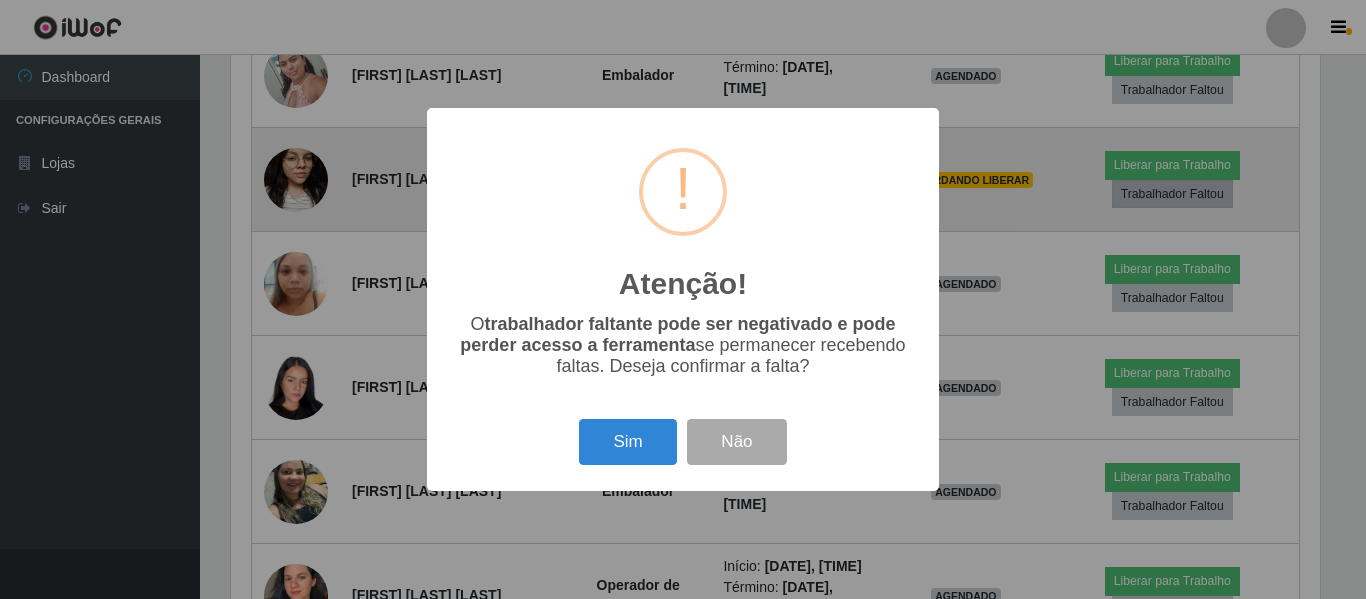 scroll, scrollTop: 999585, scrollLeft: 998911, axis: both 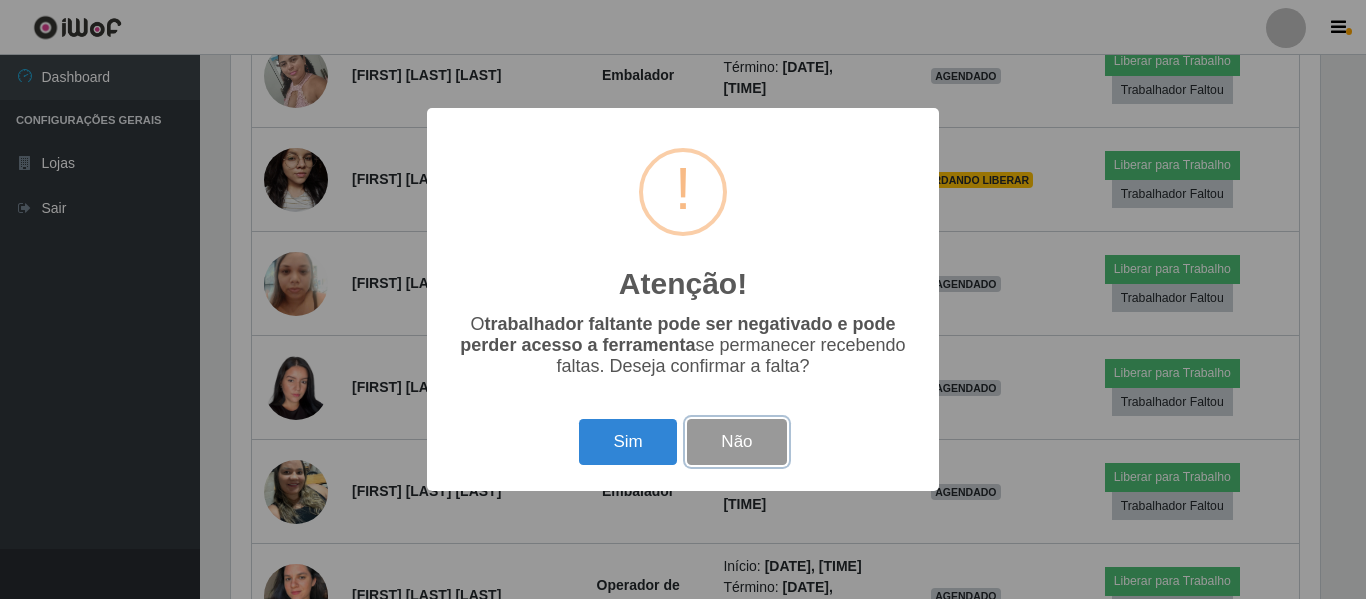 click on "Não" at bounding box center [736, 442] 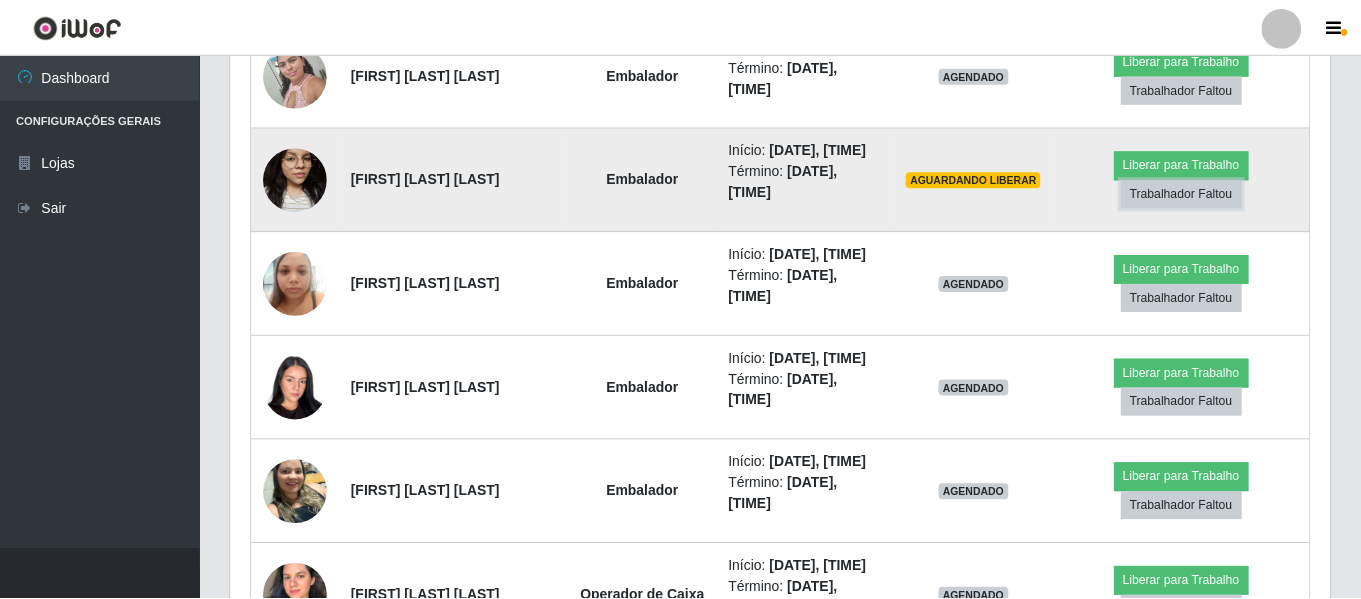 scroll, scrollTop: 999585, scrollLeft: 998901, axis: both 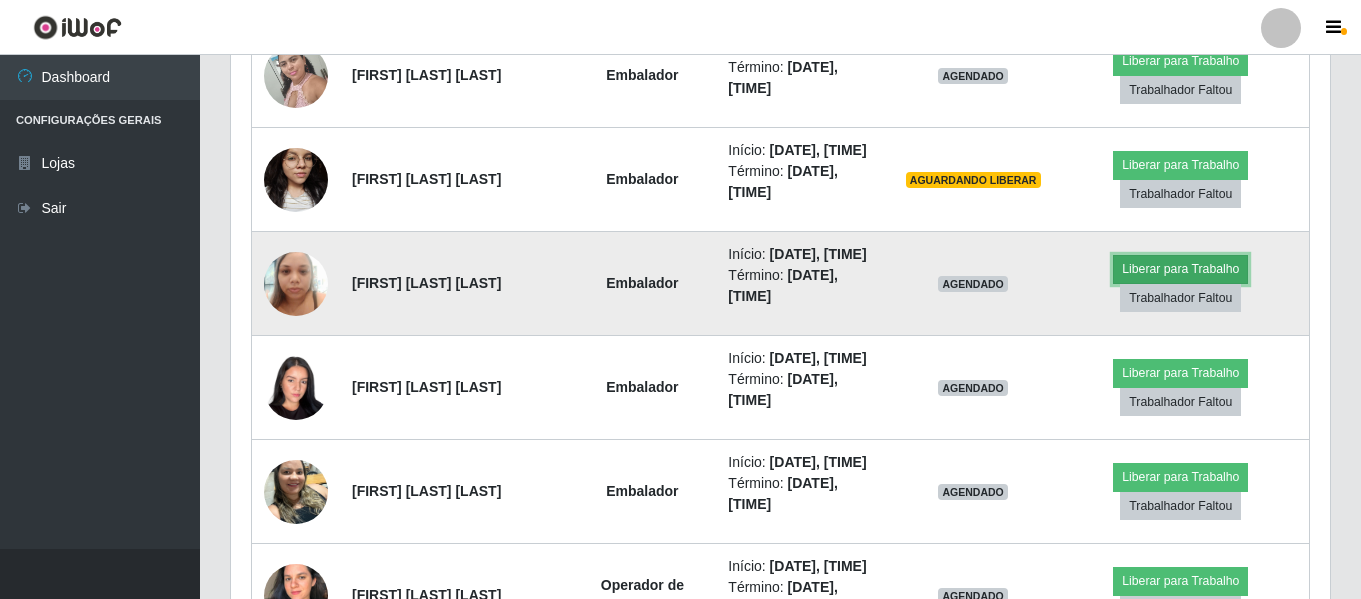 click on "Liberar para Trabalho" at bounding box center [1180, 269] 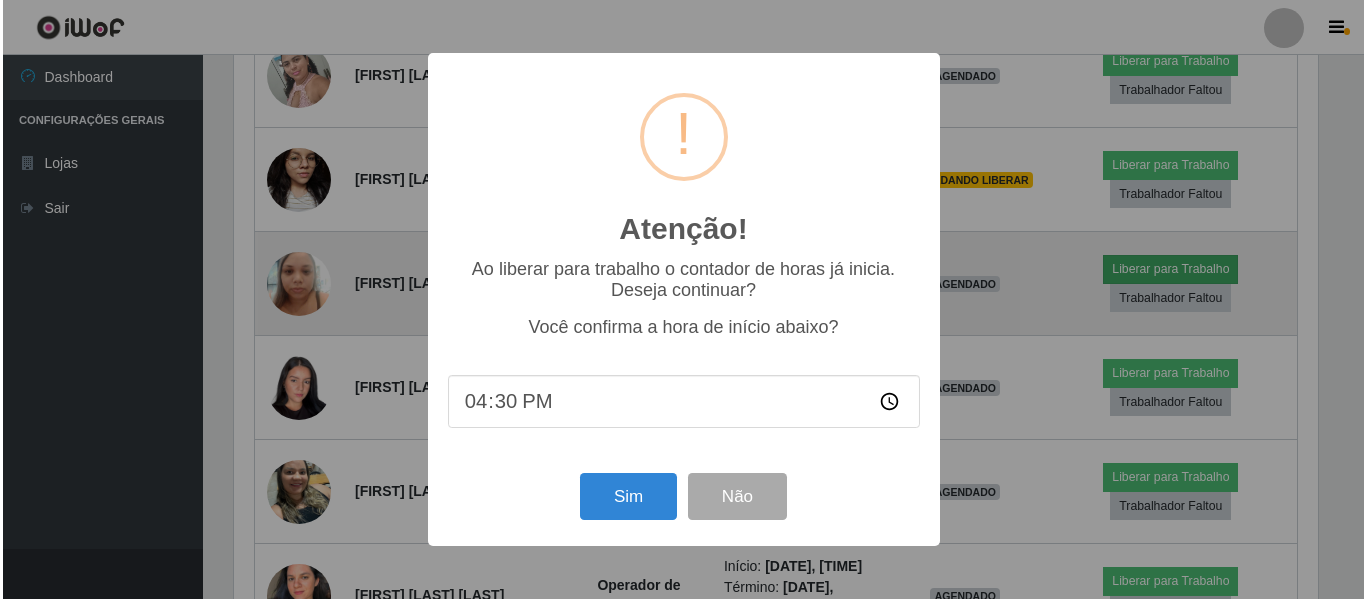 scroll, scrollTop: 999585, scrollLeft: 998911, axis: both 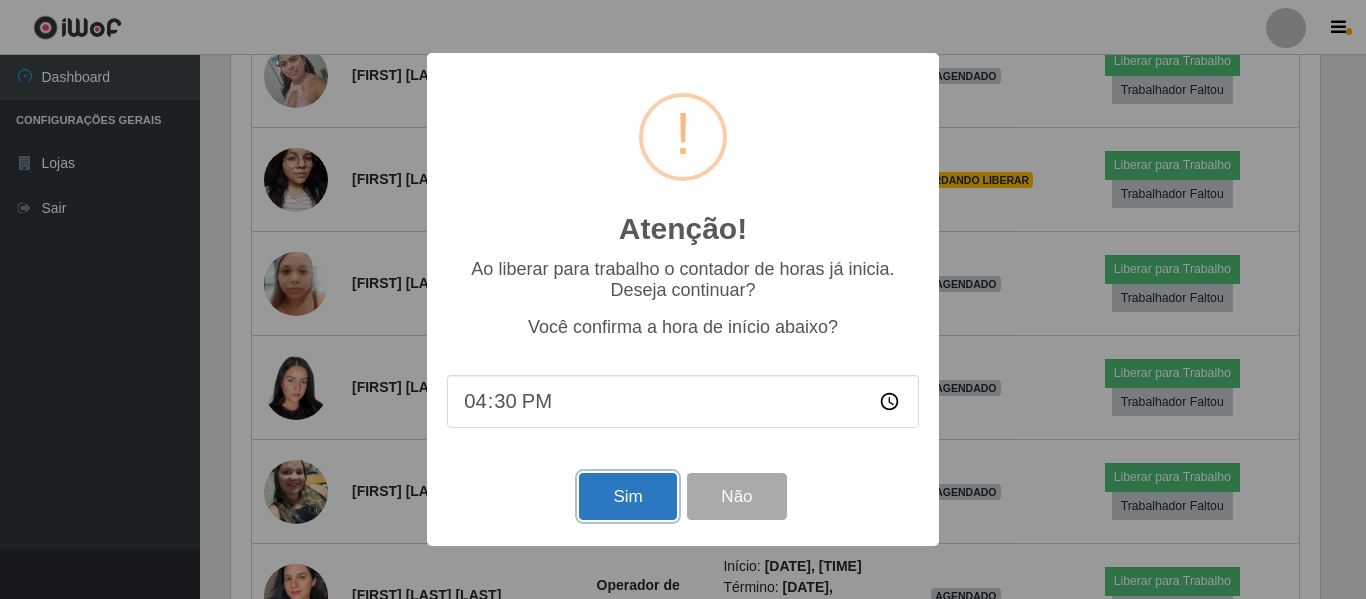 click on "Sim" at bounding box center [627, 496] 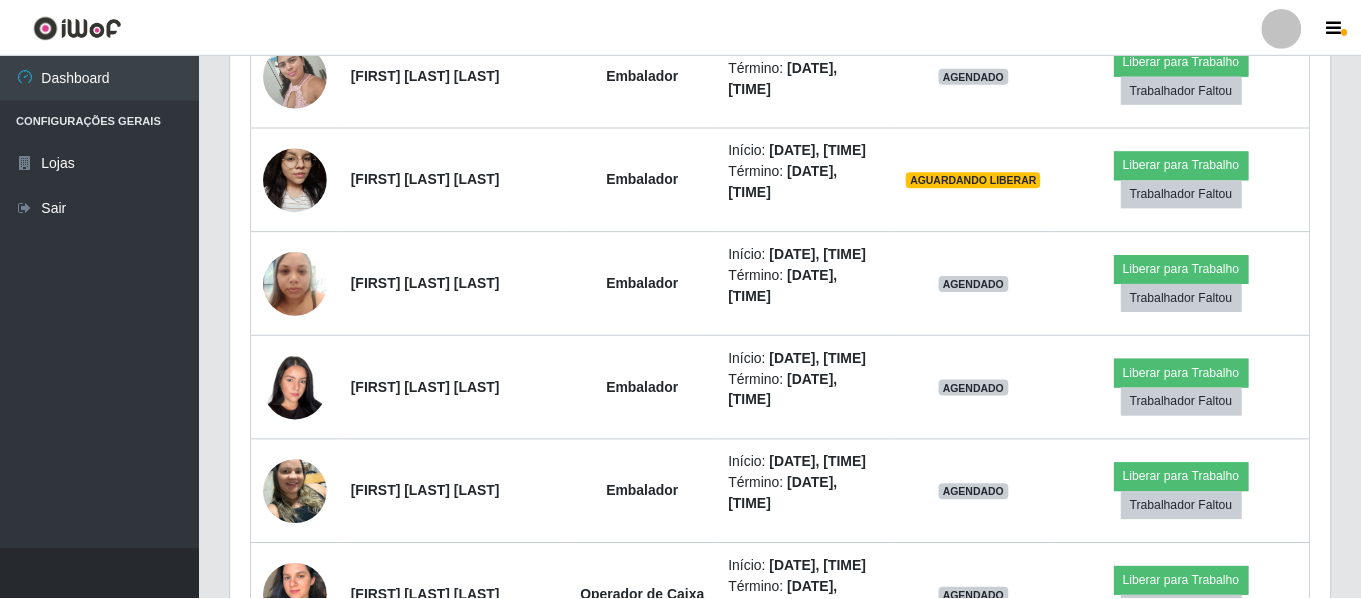 scroll, scrollTop: 999585, scrollLeft: 998901, axis: both 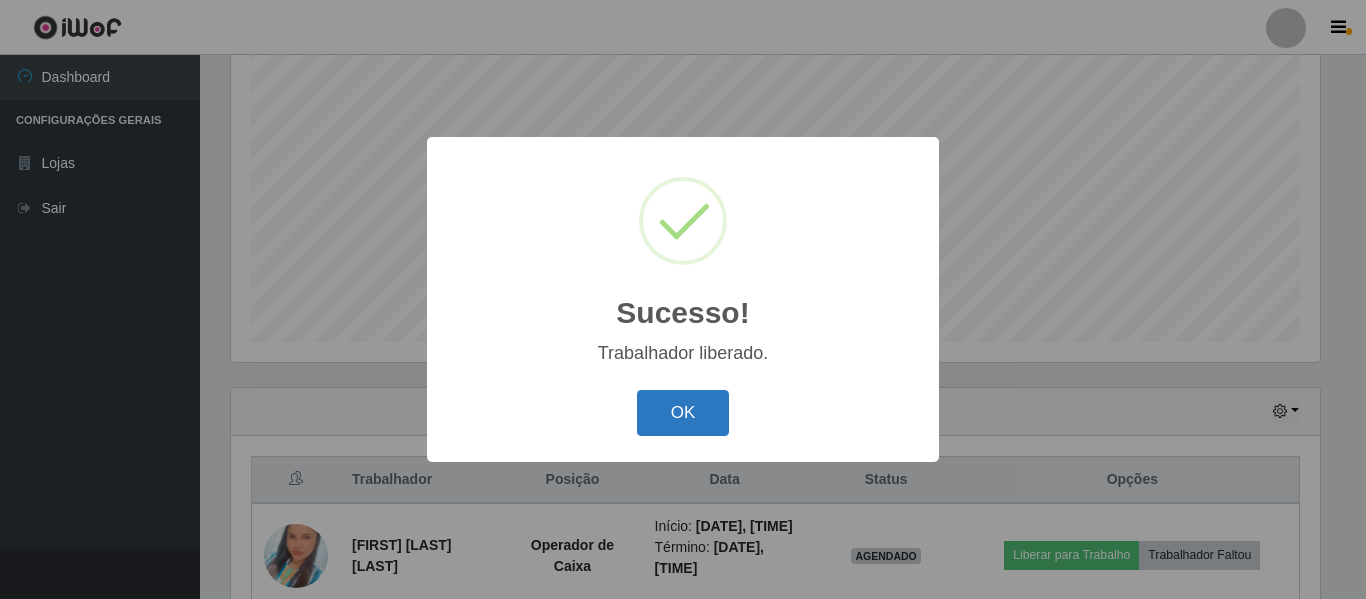 click on "OK" at bounding box center [683, 413] 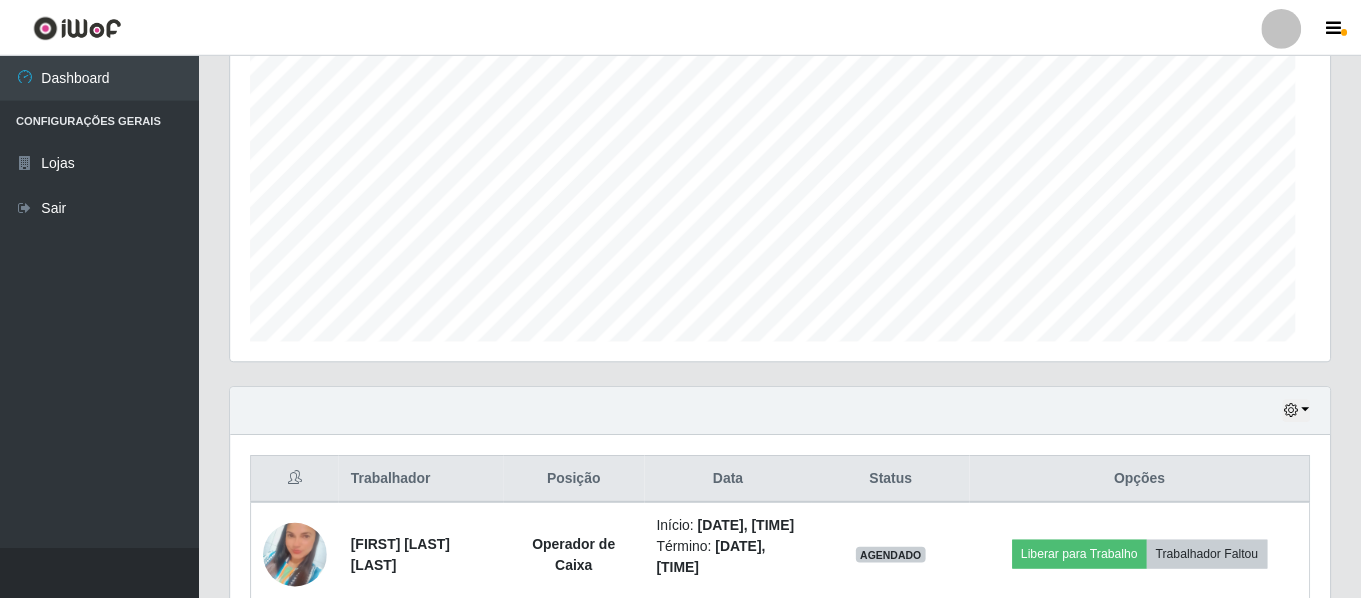 scroll, scrollTop: 999585, scrollLeft: 998901, axis: both 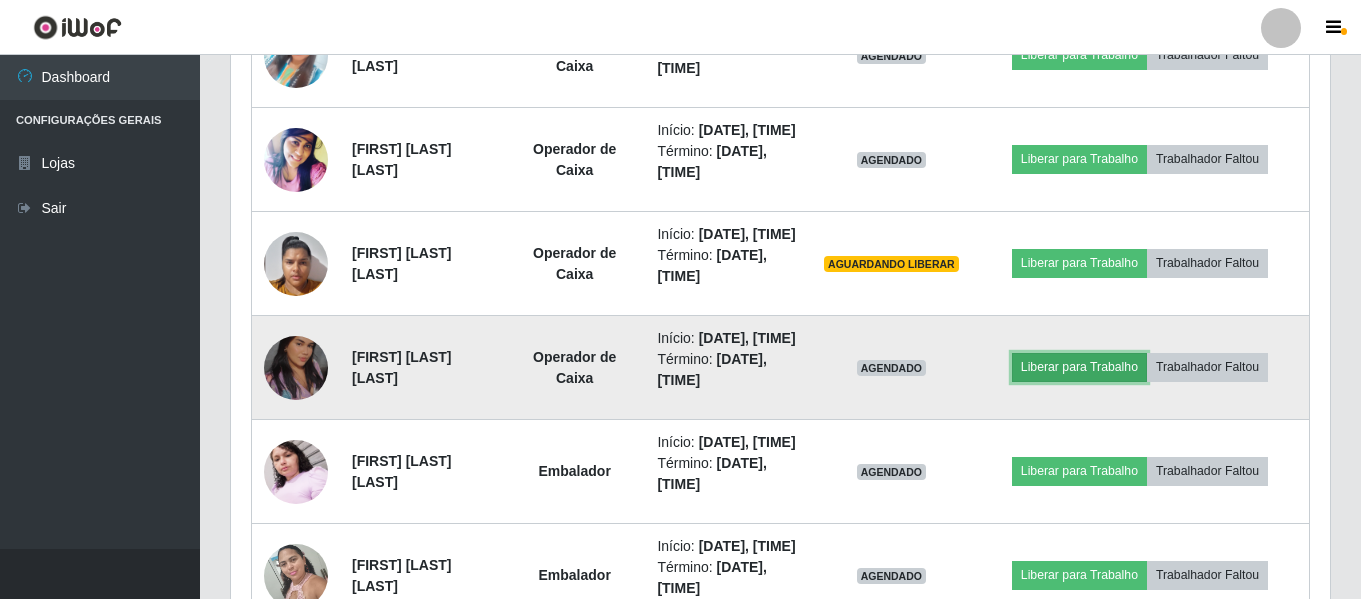 click on "Liberar para Trabalho" at bounding box center [1079, 367] 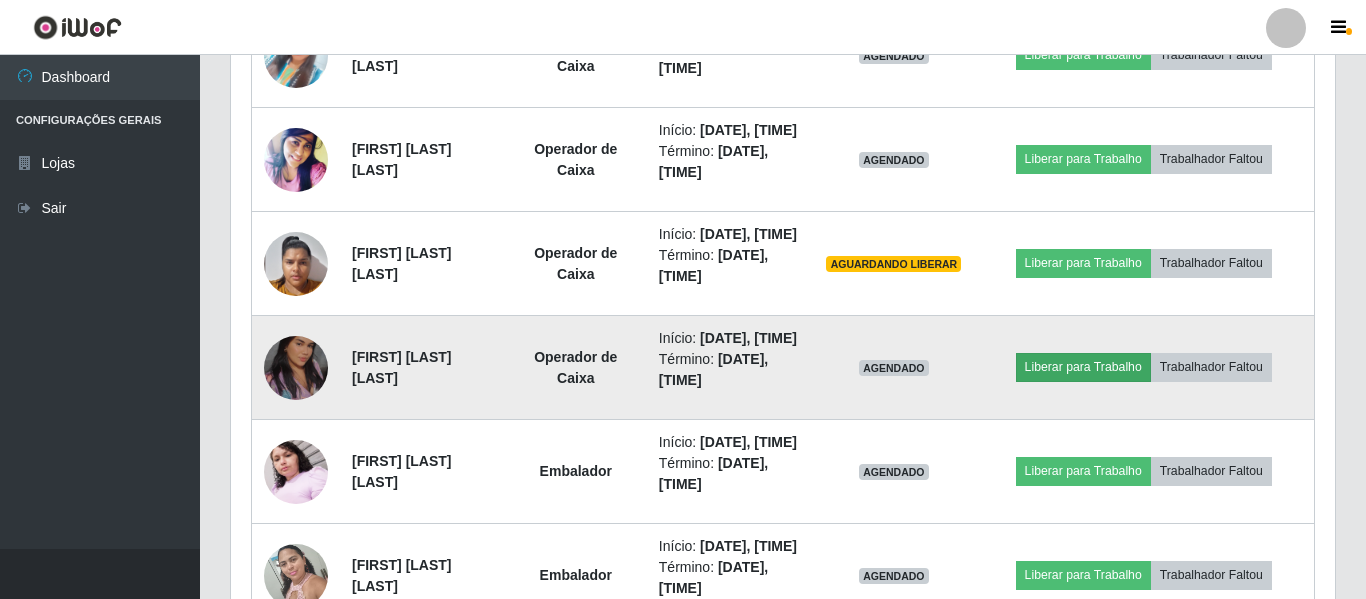 scroll, scrollTop: 999585, scrollLeft: 998911, axis: both 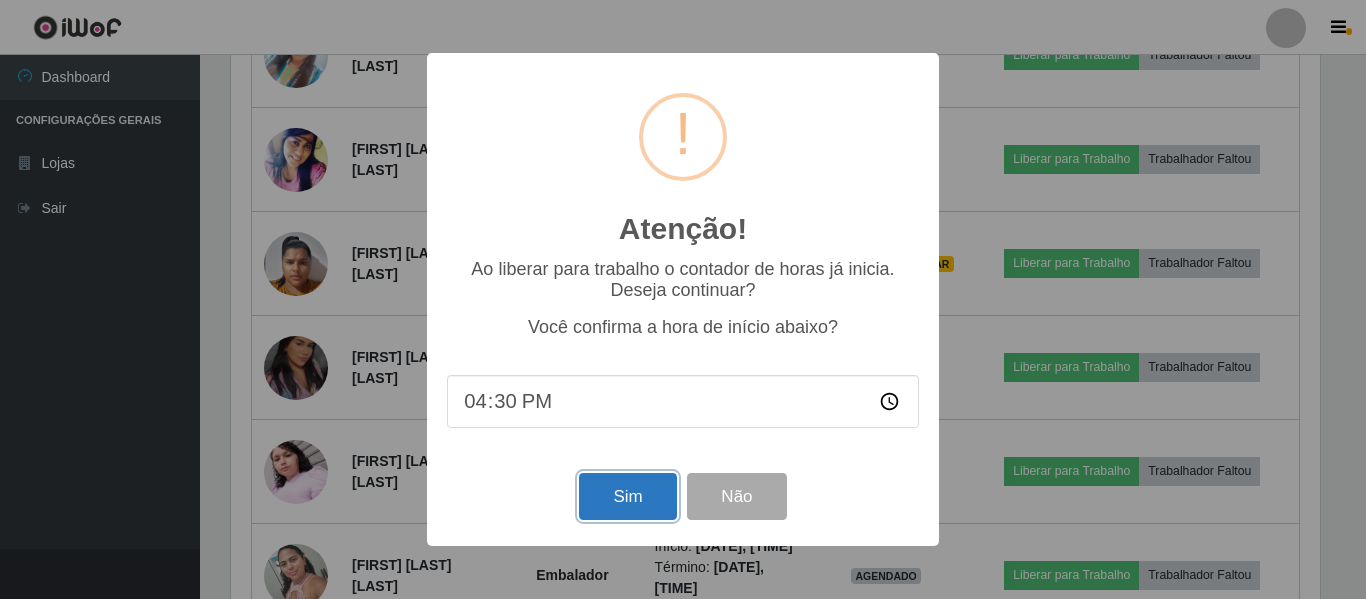 click on "Sim" at bounding box center (627, 496) 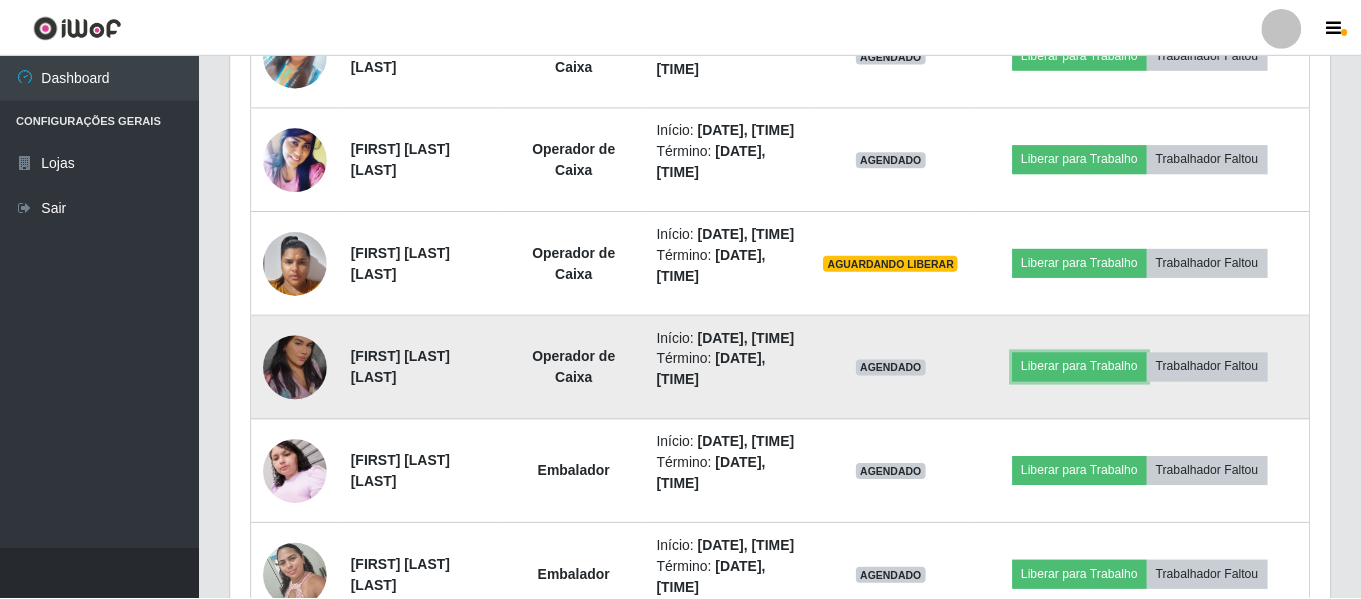 scroll, scrollTop: 999585, scrollLeft: 998901, axis: both 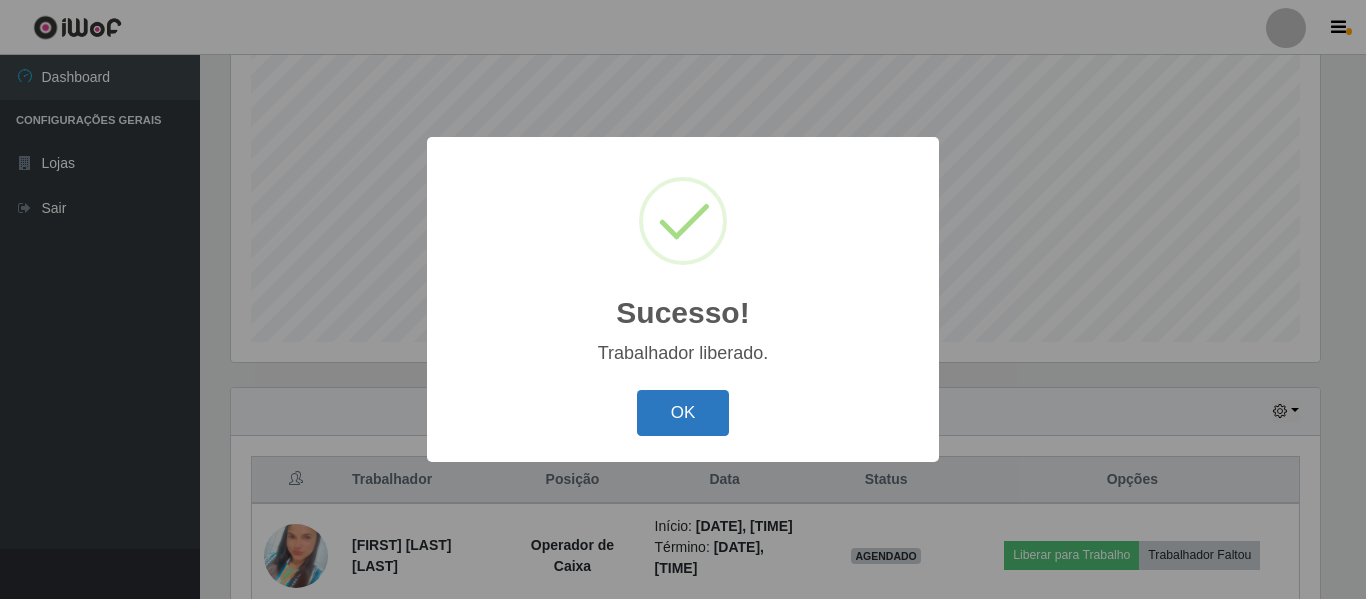 click on "OK" at bounding box center [683, 413] 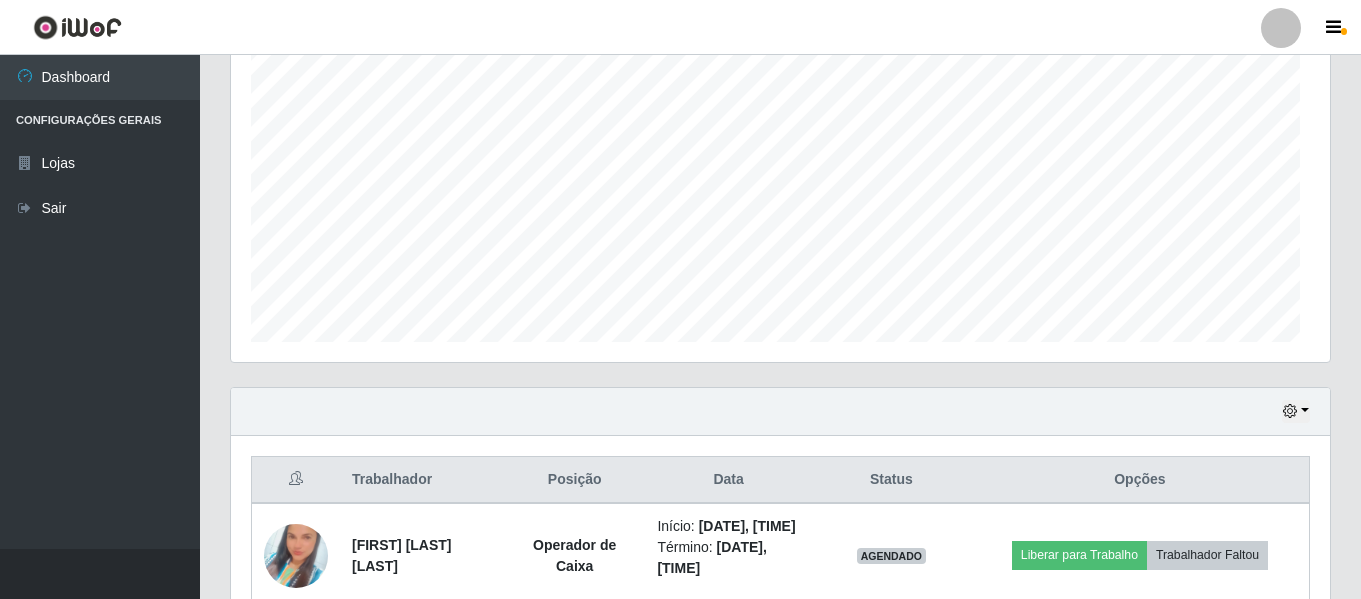 scroll, scrollTop: 379, scrollLeft: 0, axis: vertical 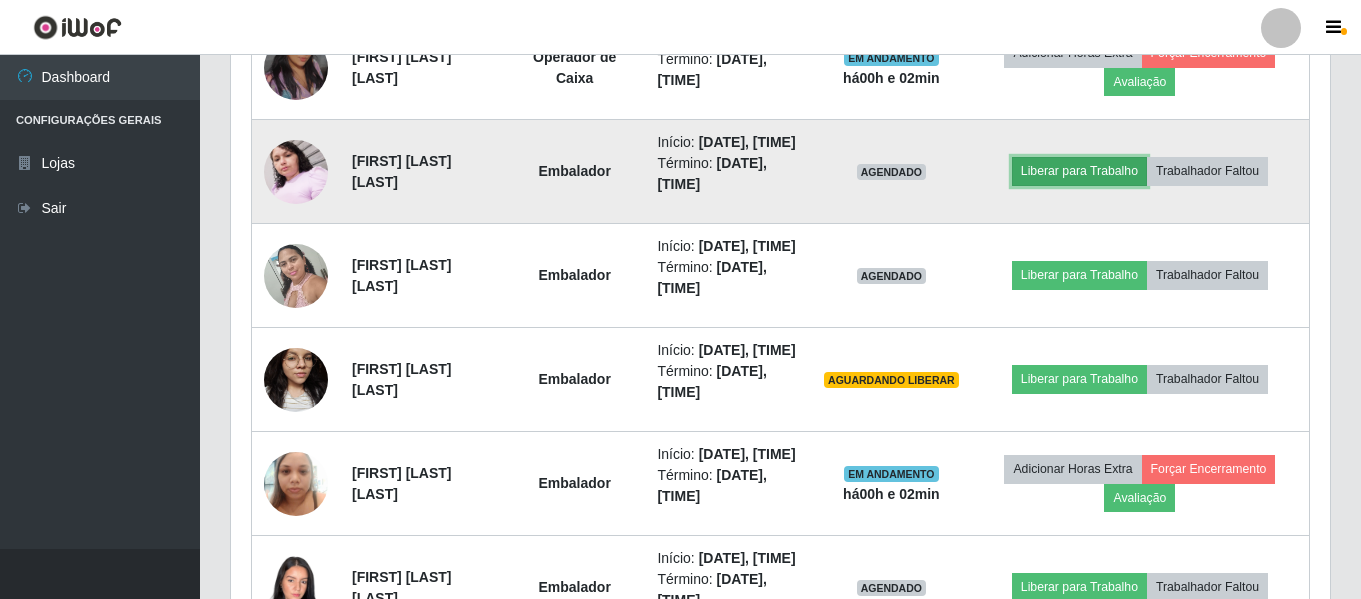 click on "Liberar para Trabalho" at bounding box center [1079, 171] 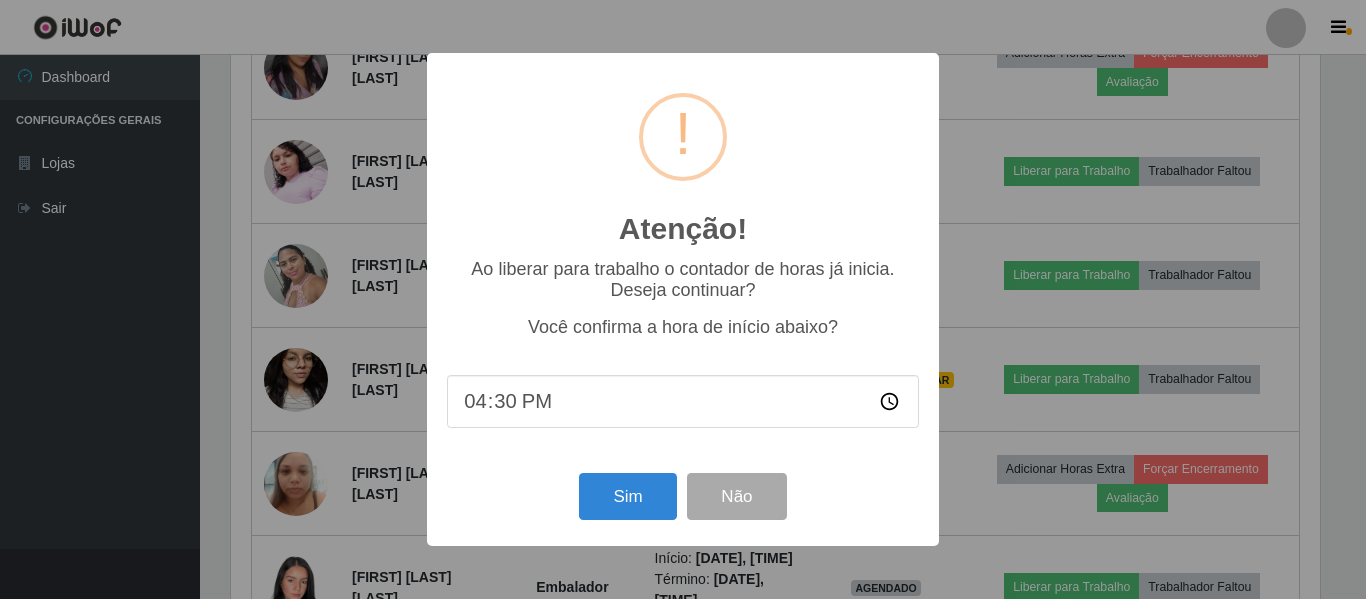 scroll, scrollTop: 999585, scrollLeft: 998911, axis: both 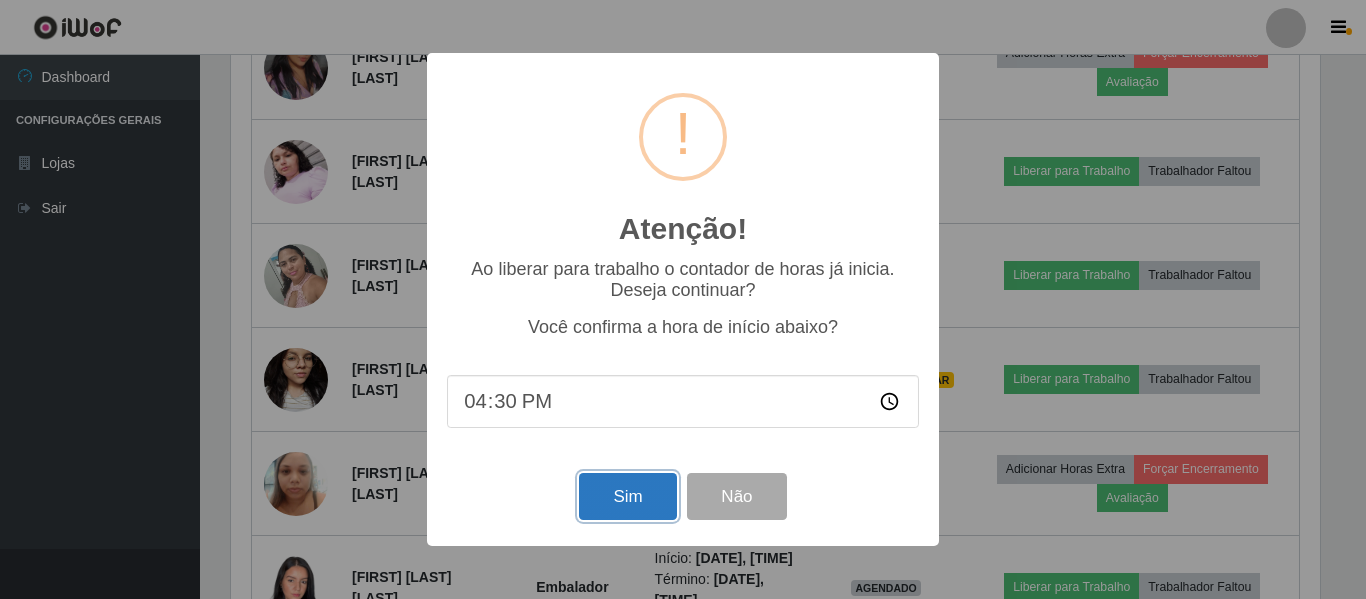 click on "Sim" at bounding box center (627, 496) 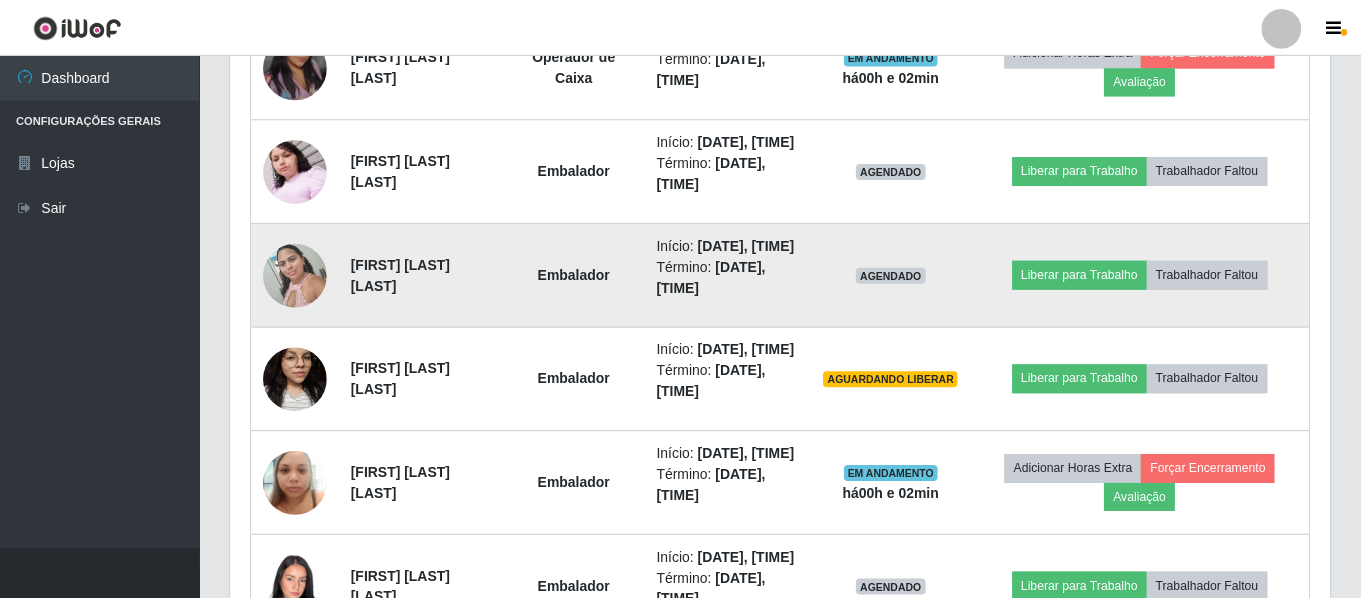 scroll, scrollTop: 999585, scrollLeft: 998901, axis: both 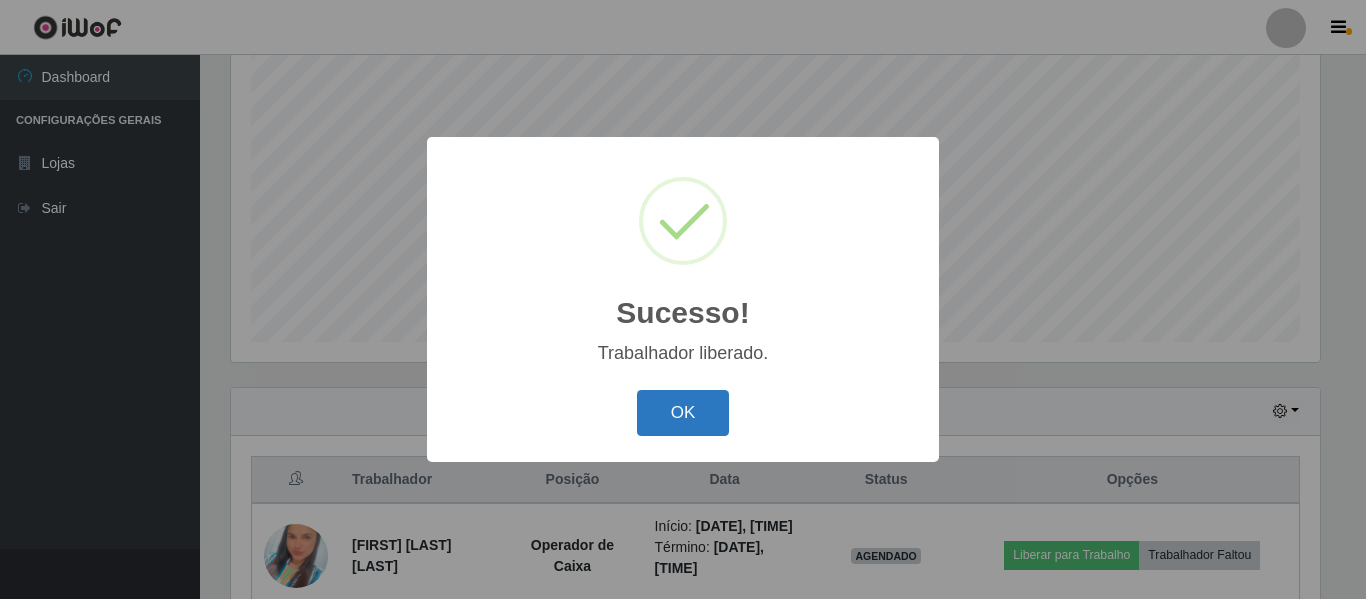 click on "OK" at bounding box center [683, 413] 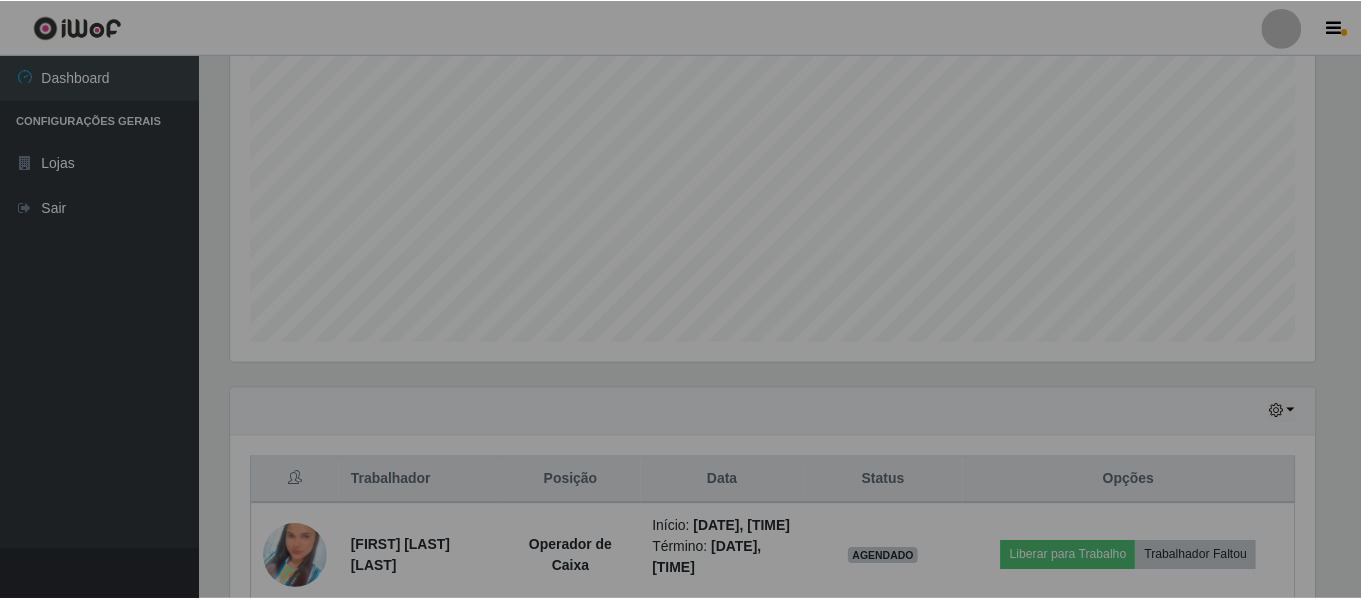 scroll, scrollTop: 999585, scrollLeft: 998901, axis: both 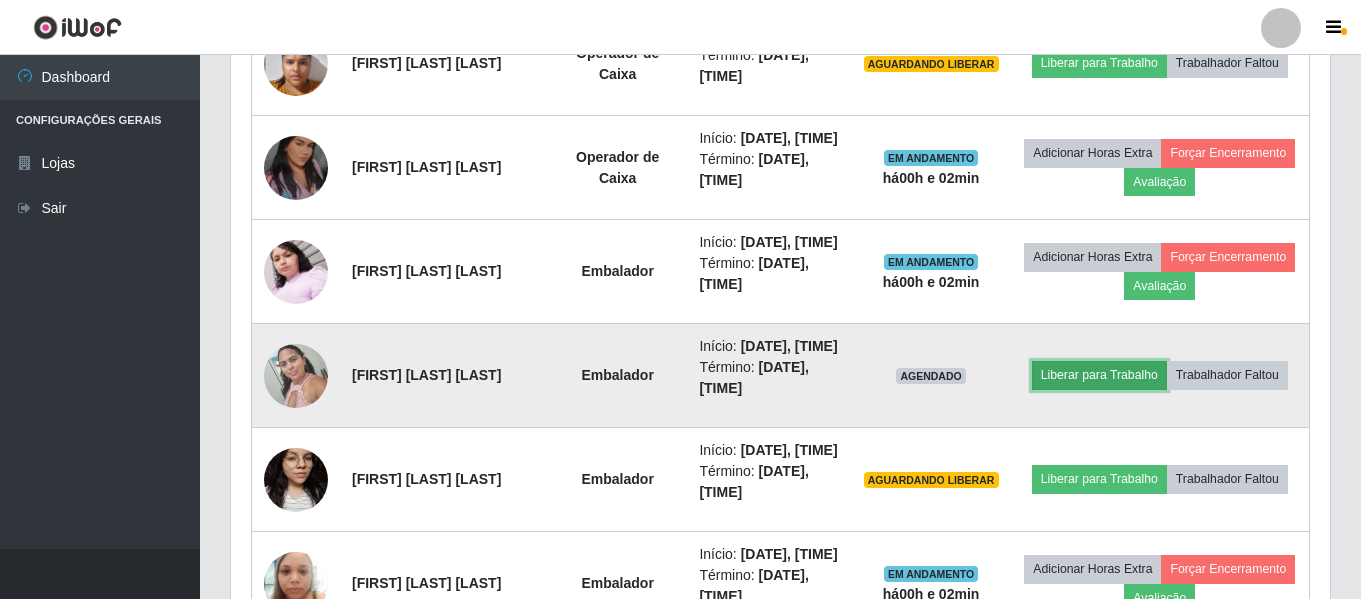 click on "Liberar para Trabalho" at bounding box center [1099, 375] 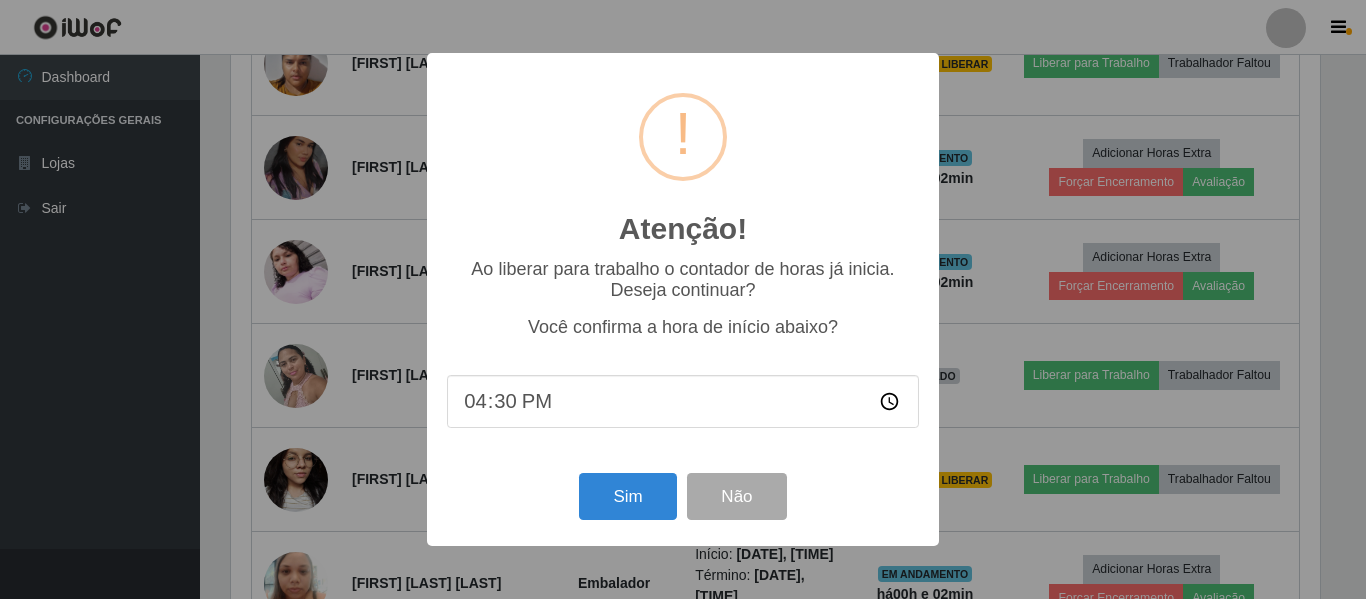 scroll, scrollTop: 999585, scrollLeft: 998911, axis: both 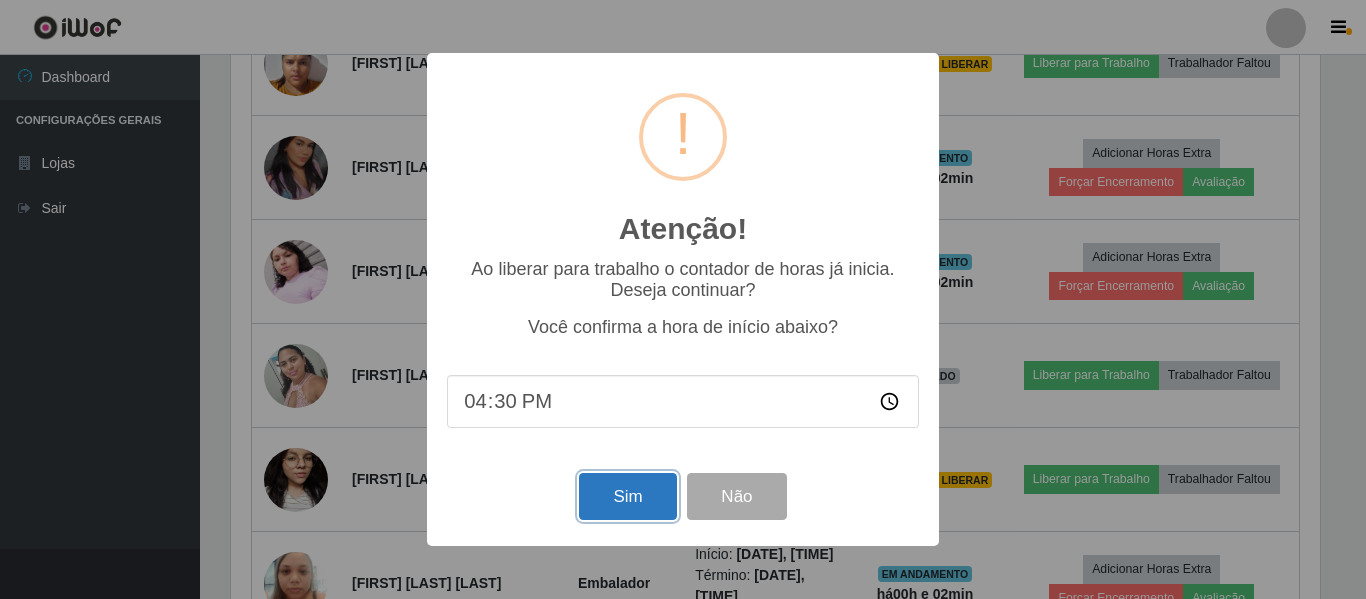click on "Sim" at bounding box center (627, 496) 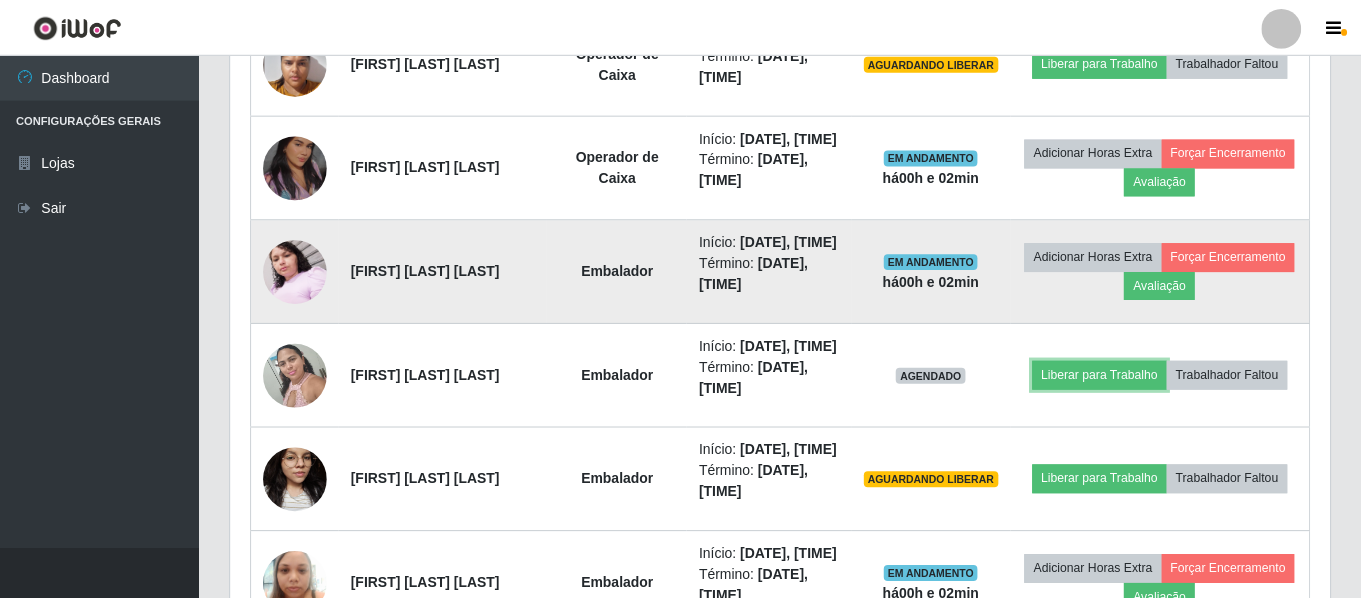 scroll, scrollTop: 999585, scrollLeft: 998901, axis: both 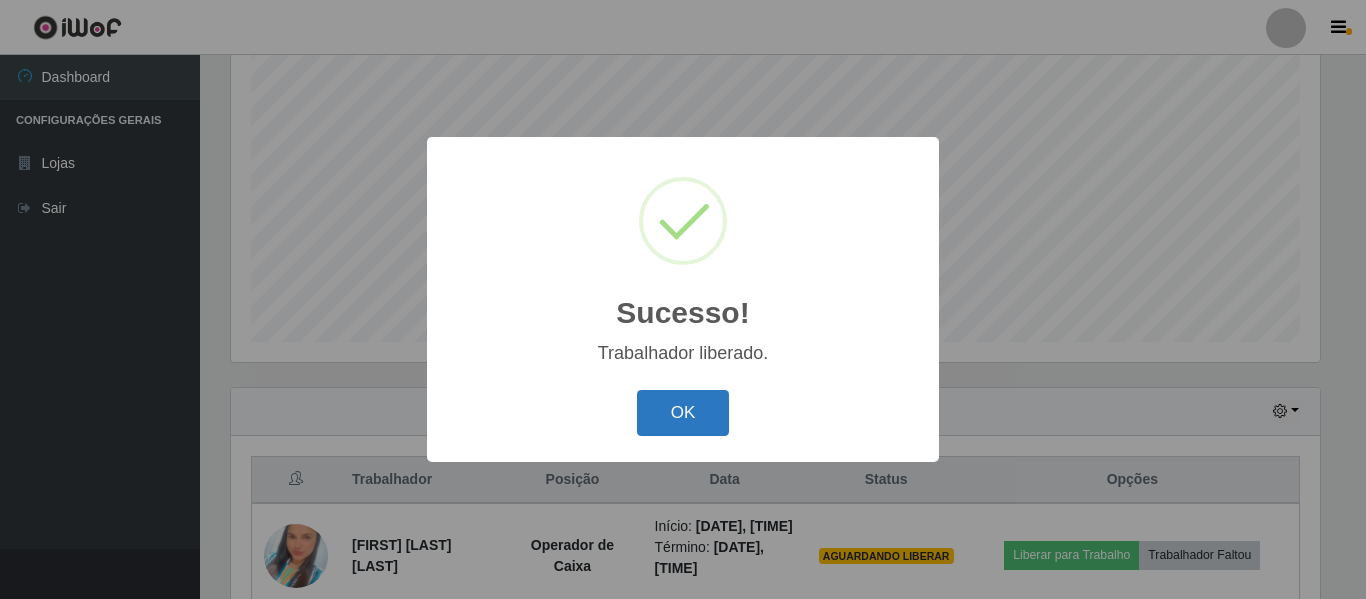 click on "OK" at bounding box center (683, 413) 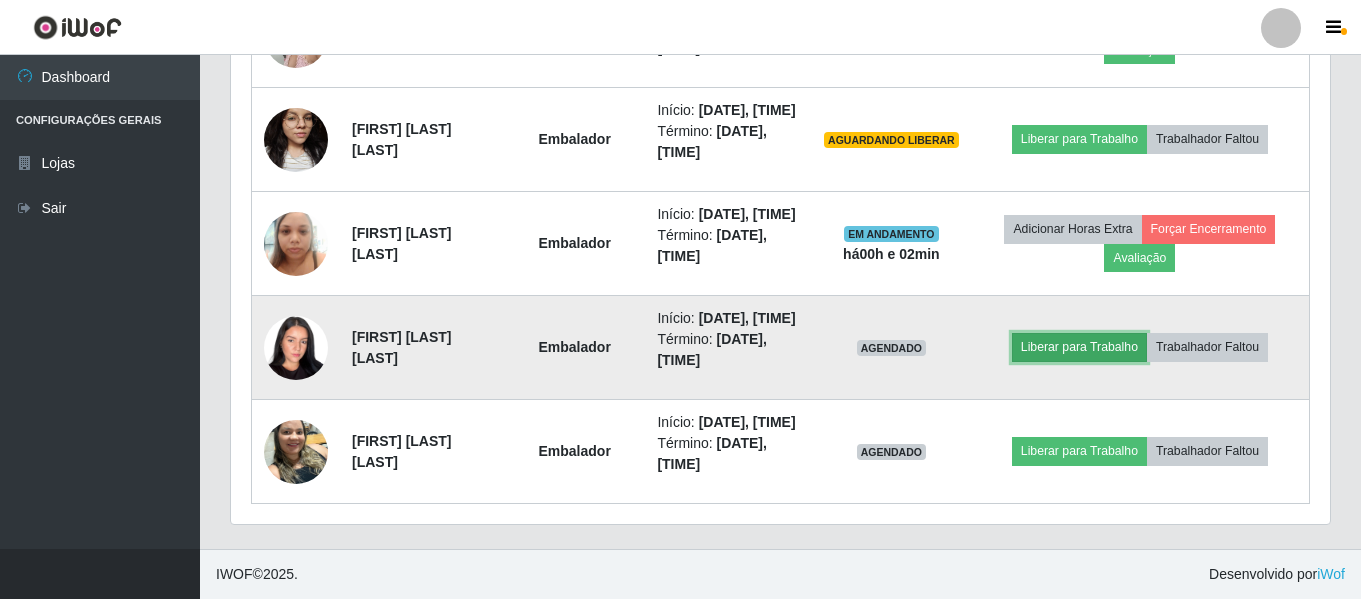 click on "Liberar para Trabalho" at bounding box center (1079, 347) 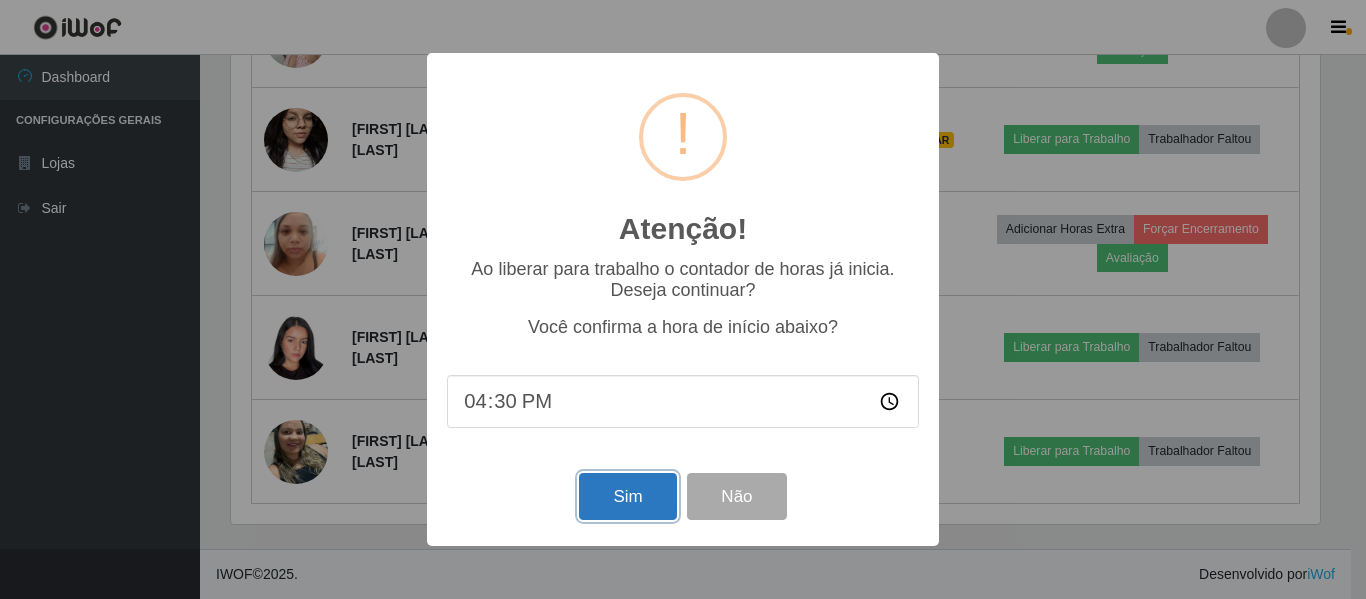 click on "Sim" at bounding box center (627, 496) 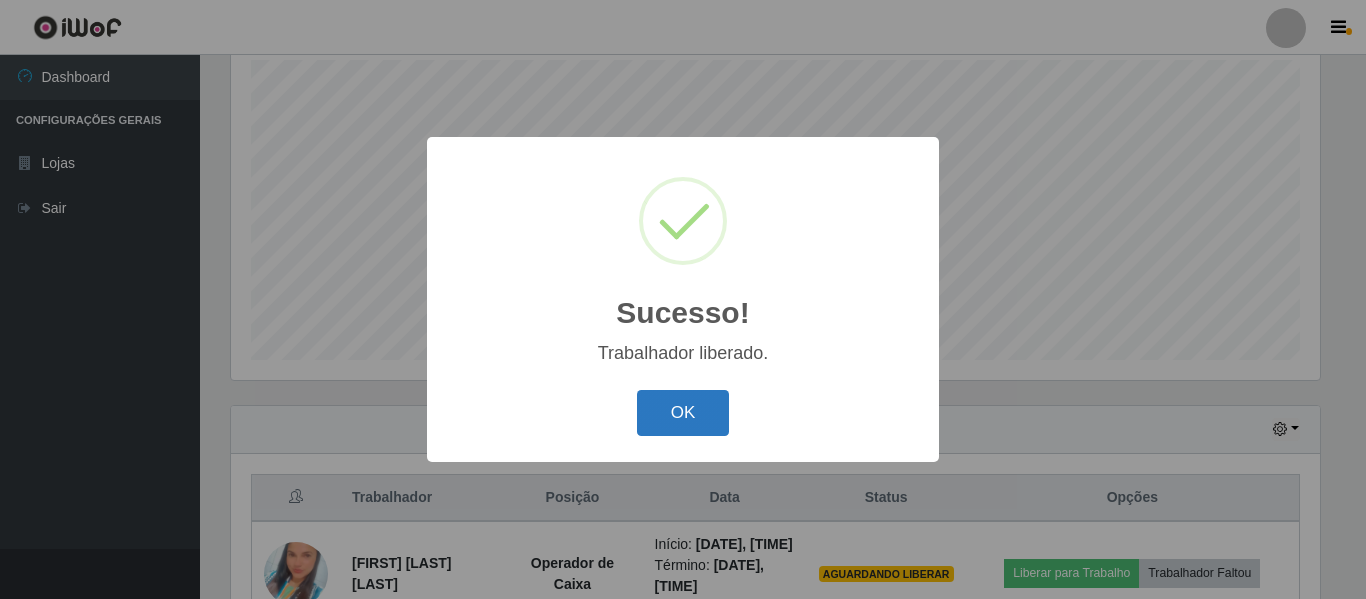 click on "OK" at bounding box center [683, 413] 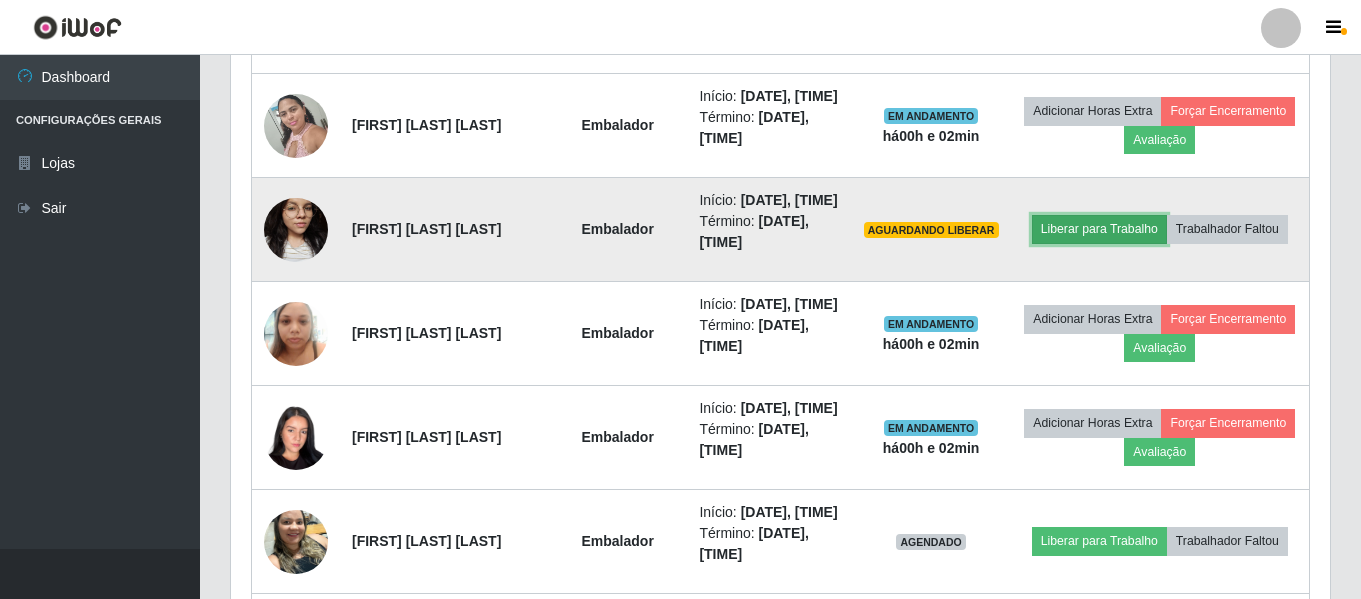 click on "Liberar para Trabalho" at bounding box center [1099, 229] 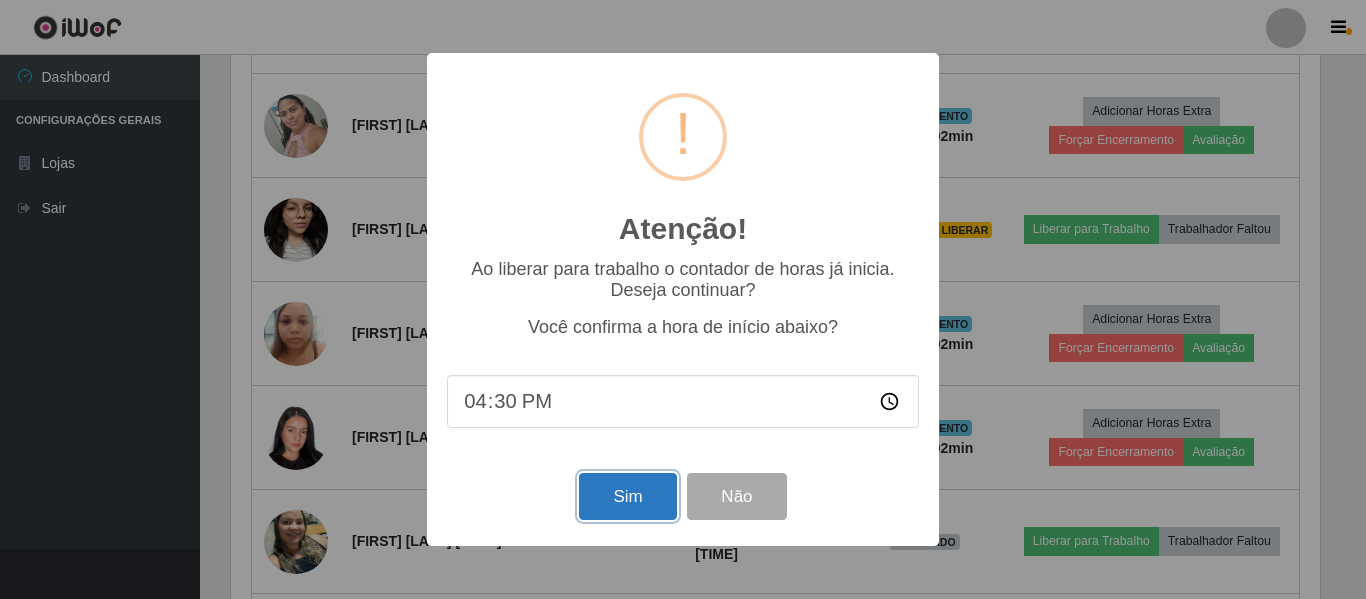 click on "Sim" at bounding box center (627, 496) 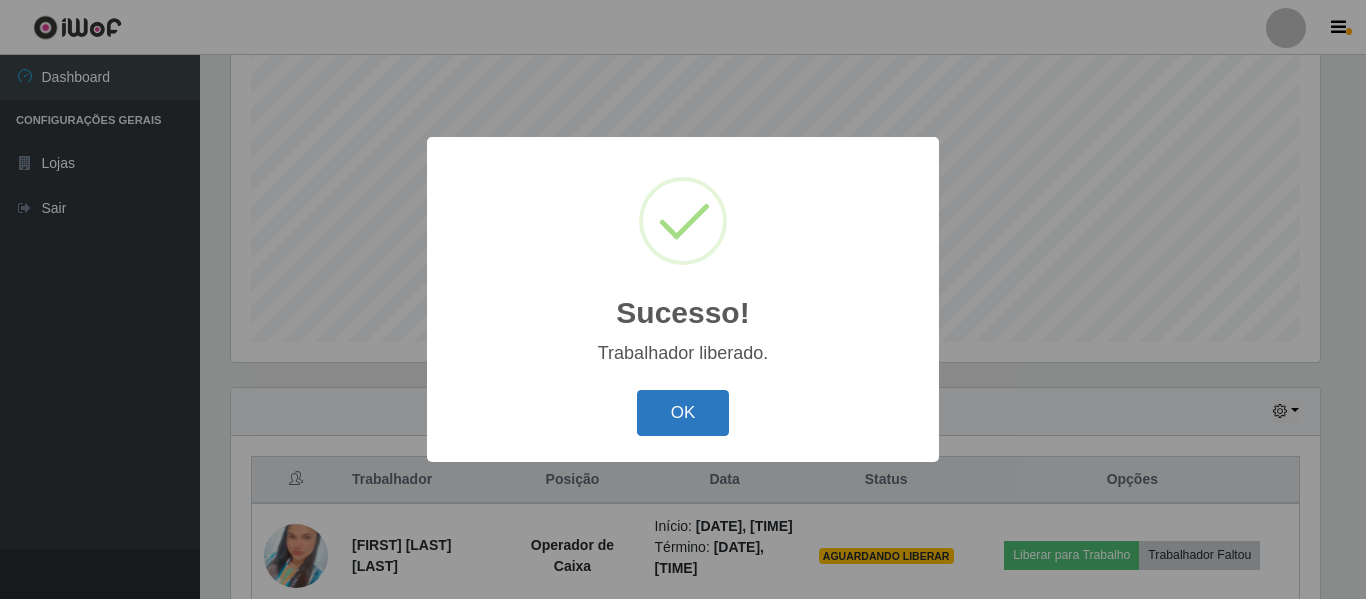 click on "OK" at bounding box center [683, 413] 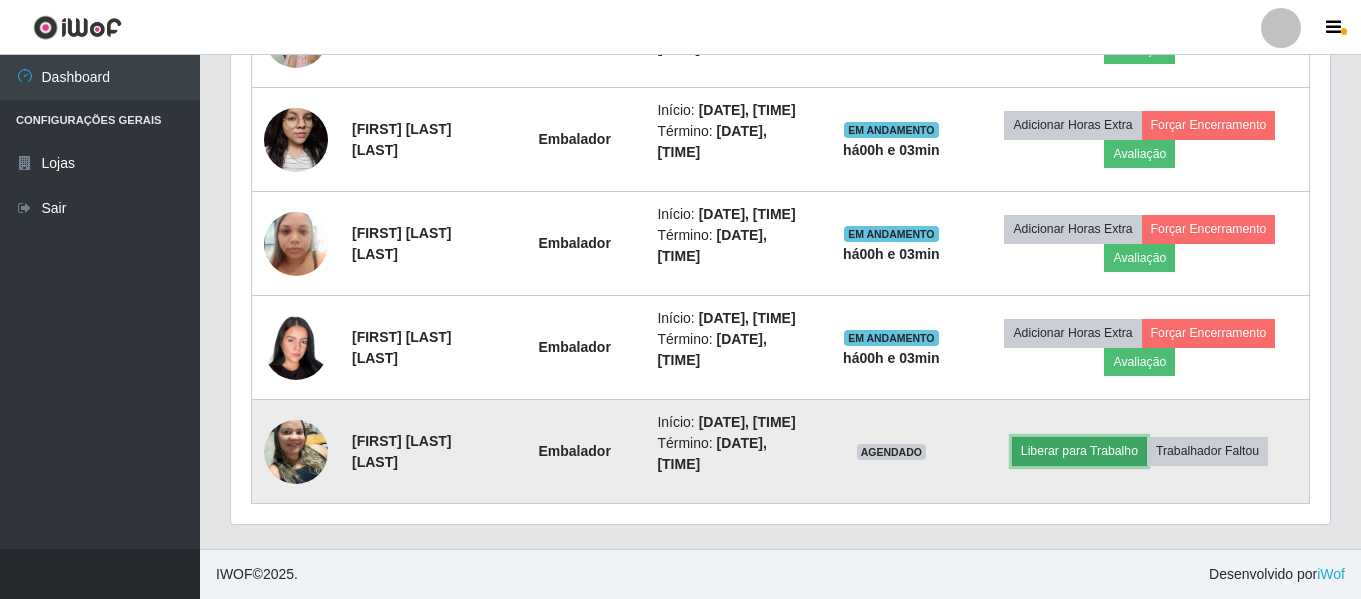 click on "Liberar para Trabalho" at bounding box center [1079, 451] 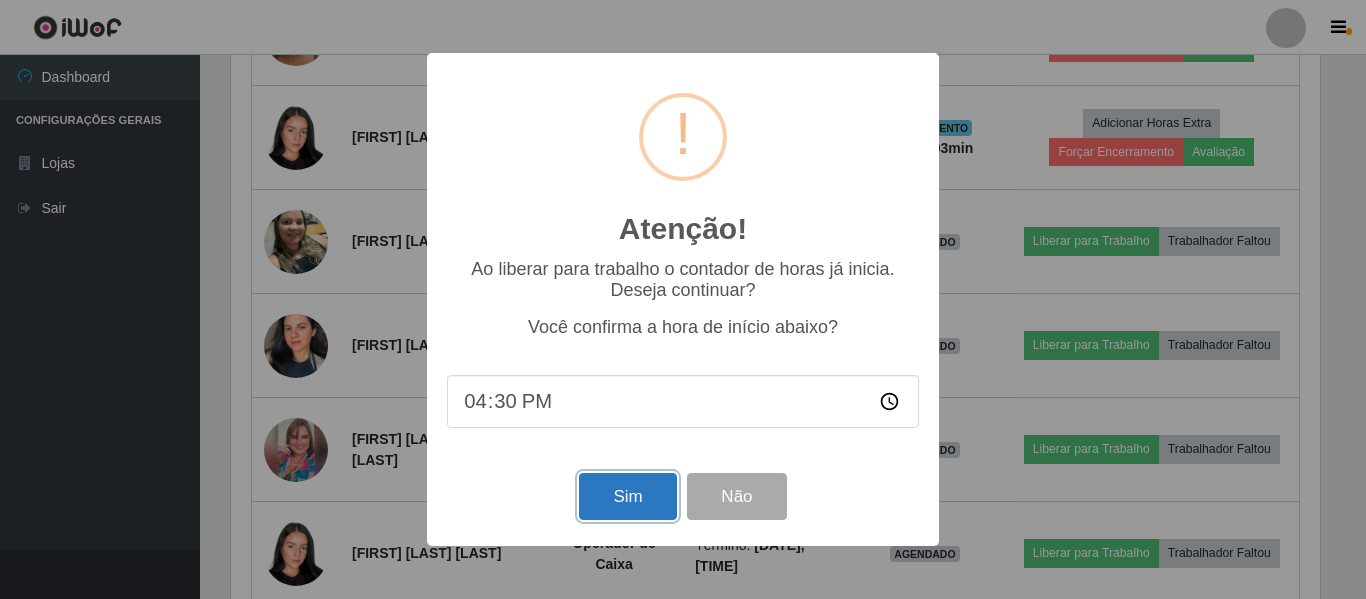 click on "Sim" at bounding box center (627, 496) 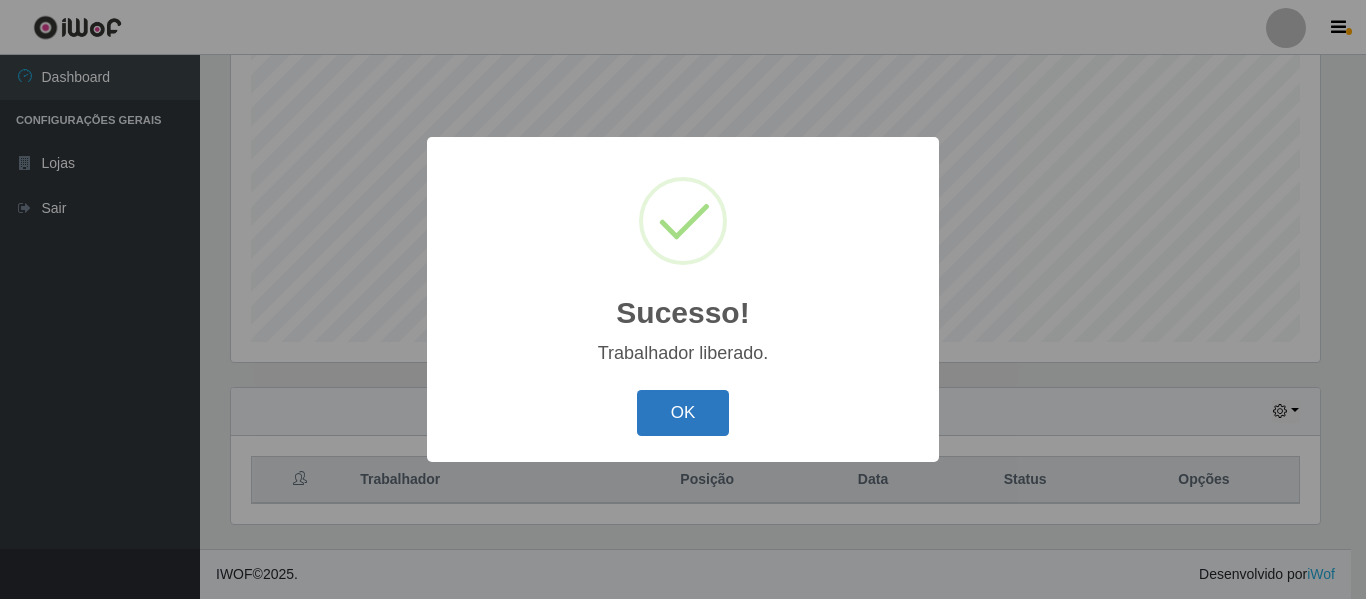 click on "OK" at bounding box center [683, 413] 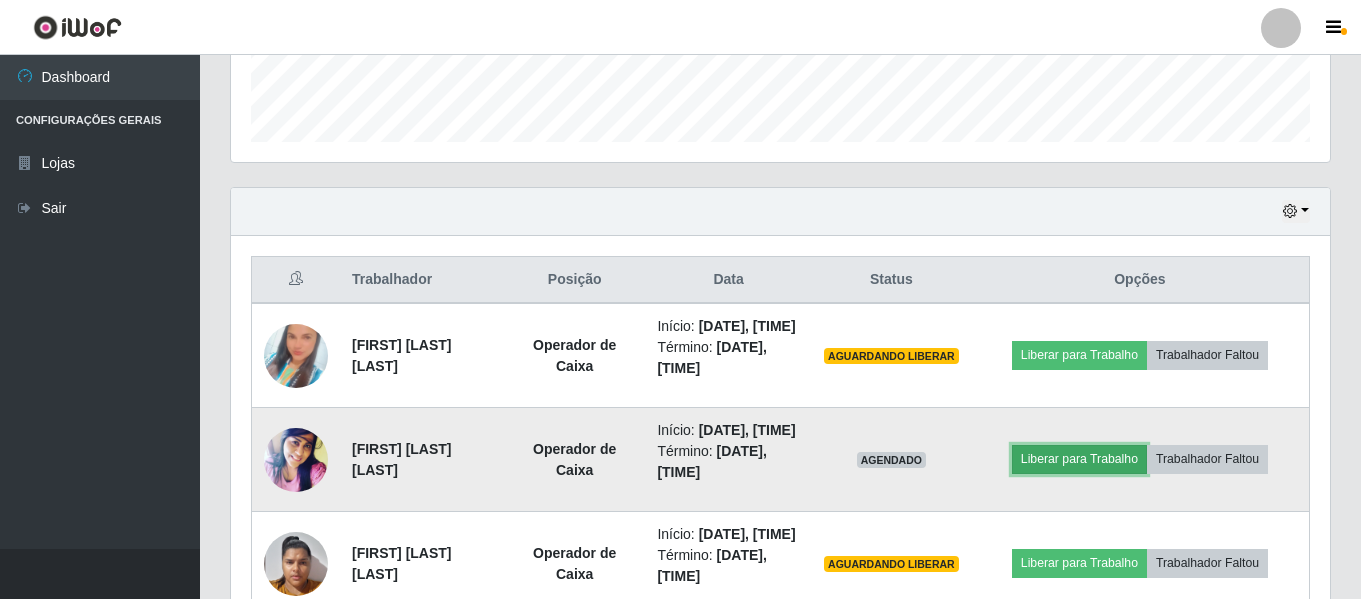 click on "Liberar para Trabalho" at bounding box center [1079, 459] 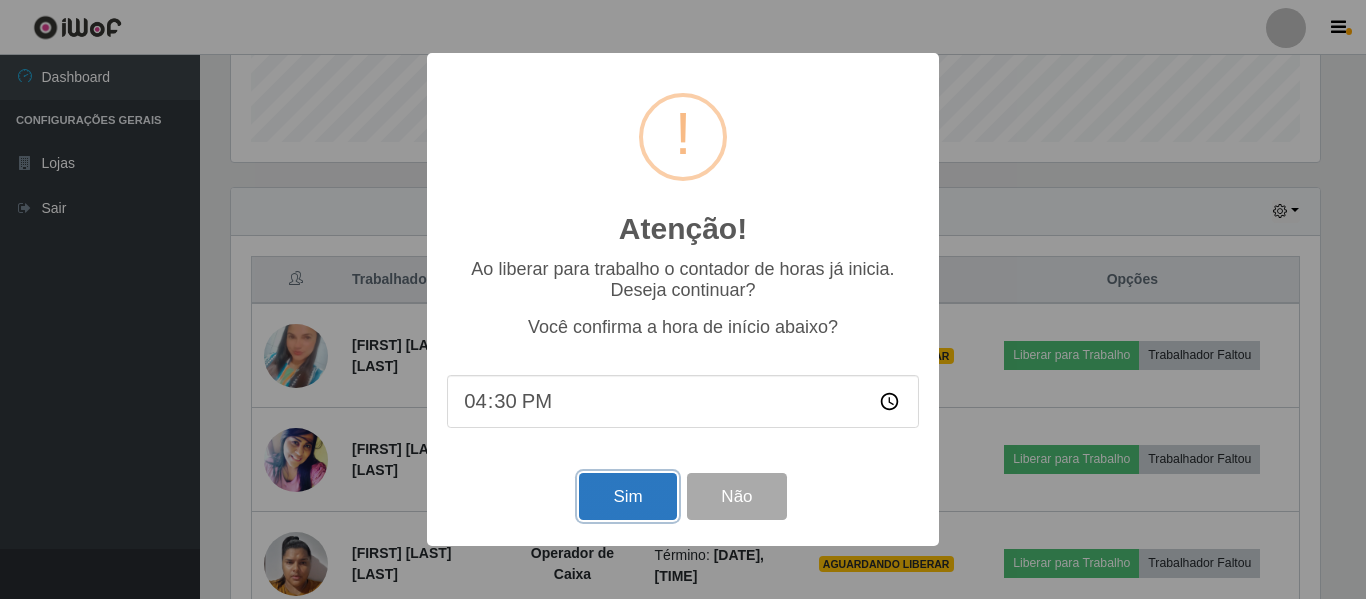 click on "Sim" at bounding box center [627, 496] 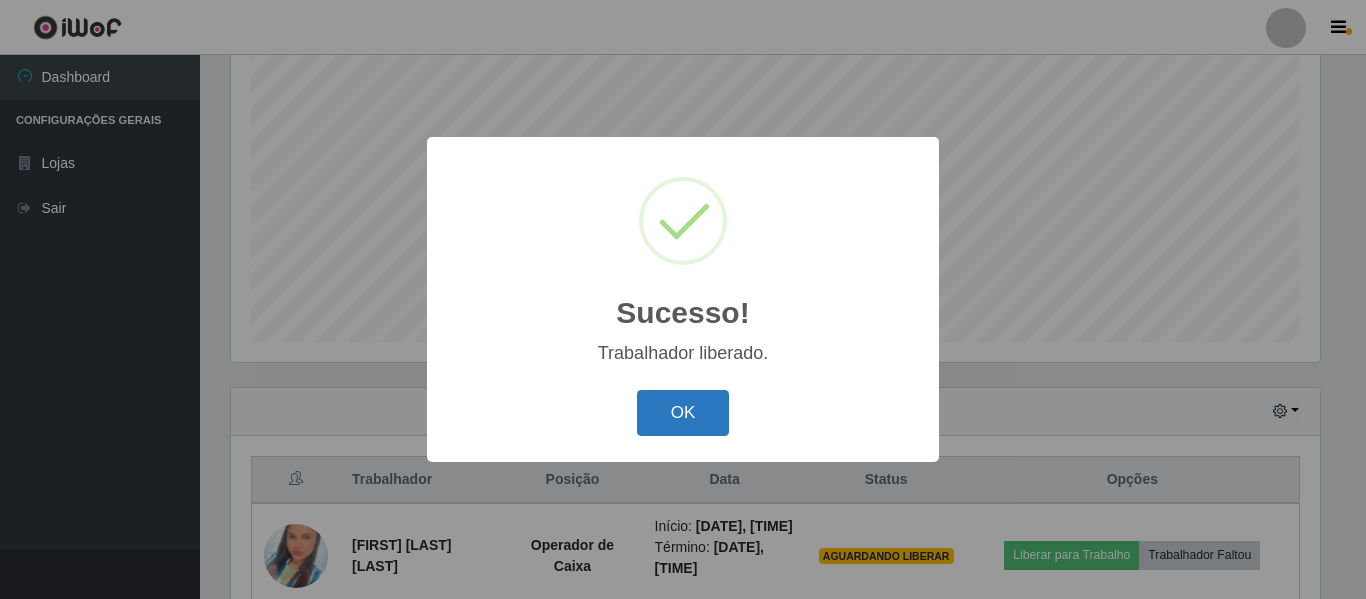 click on "OK" at bounding box center [683, 413] 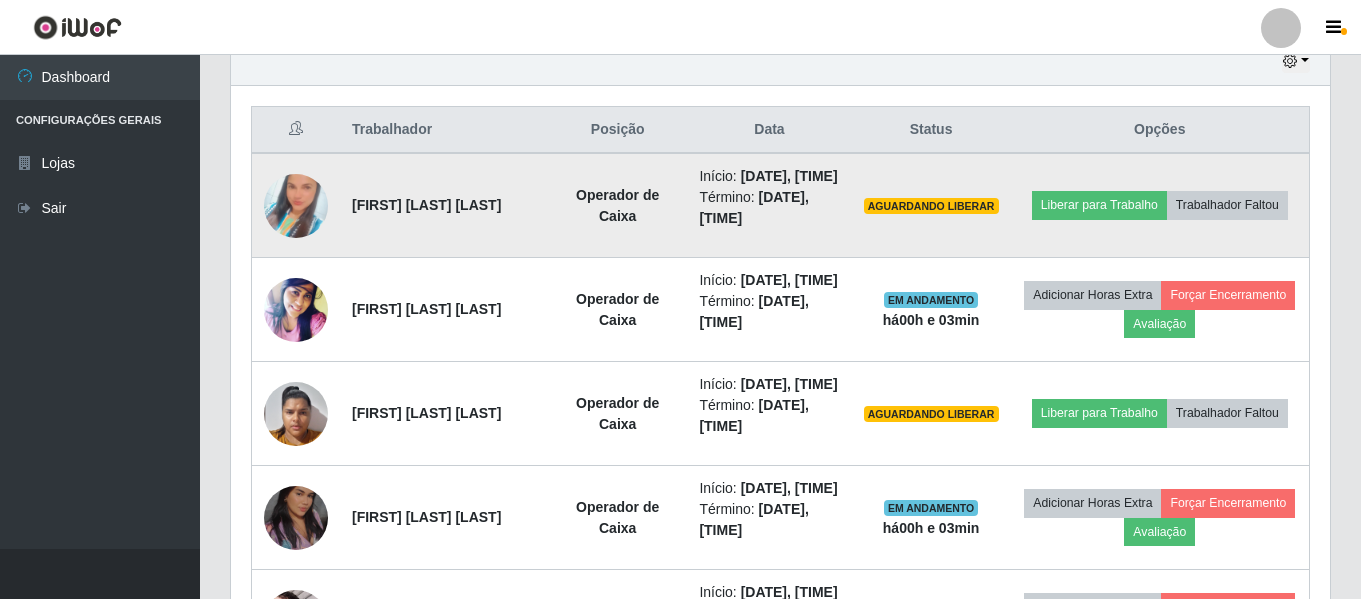 click on "Operador de Caixa" at bounding box center (617, 205) 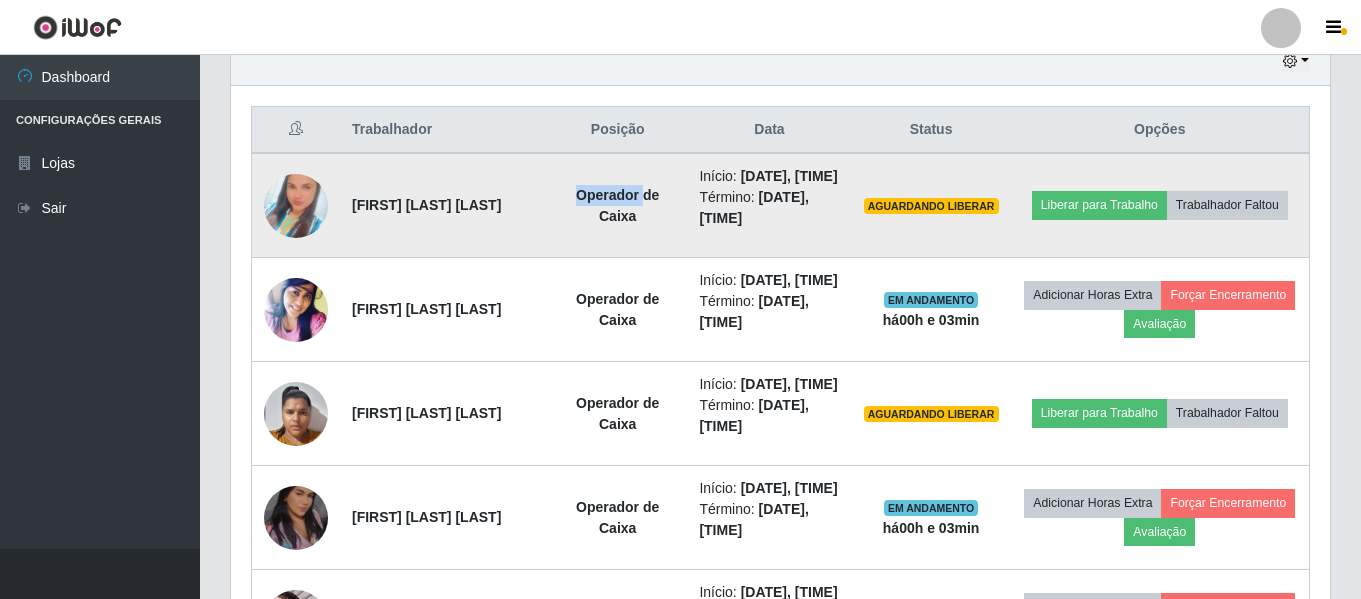 click on "Operador de Caixa" at bounding box center (617, 205) 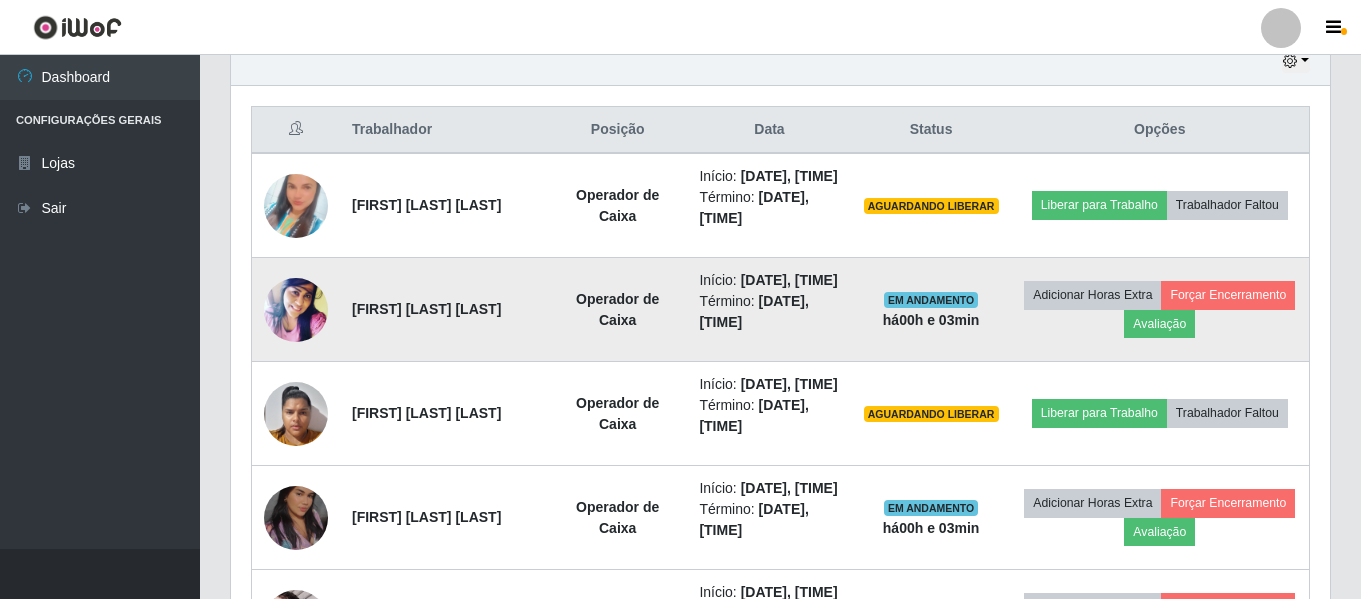 click on "Operador de Caixa" at bounding box center [617, 309] 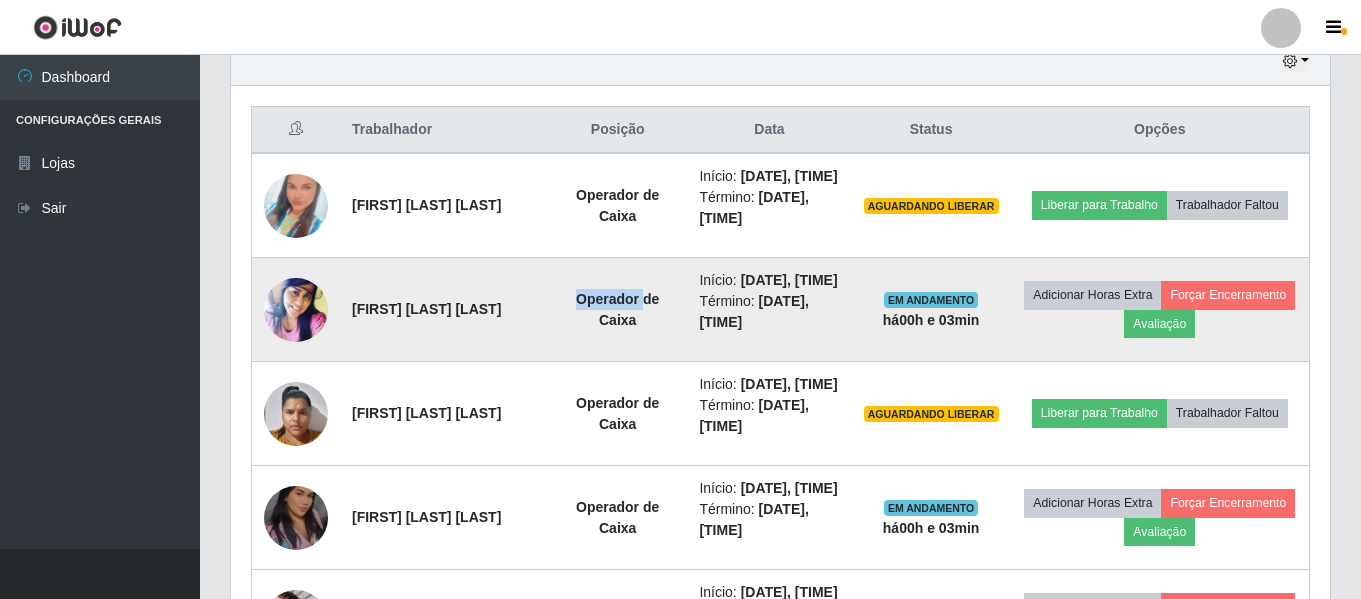 click on "Operador de Caixa" at bounding box center (617, 309) 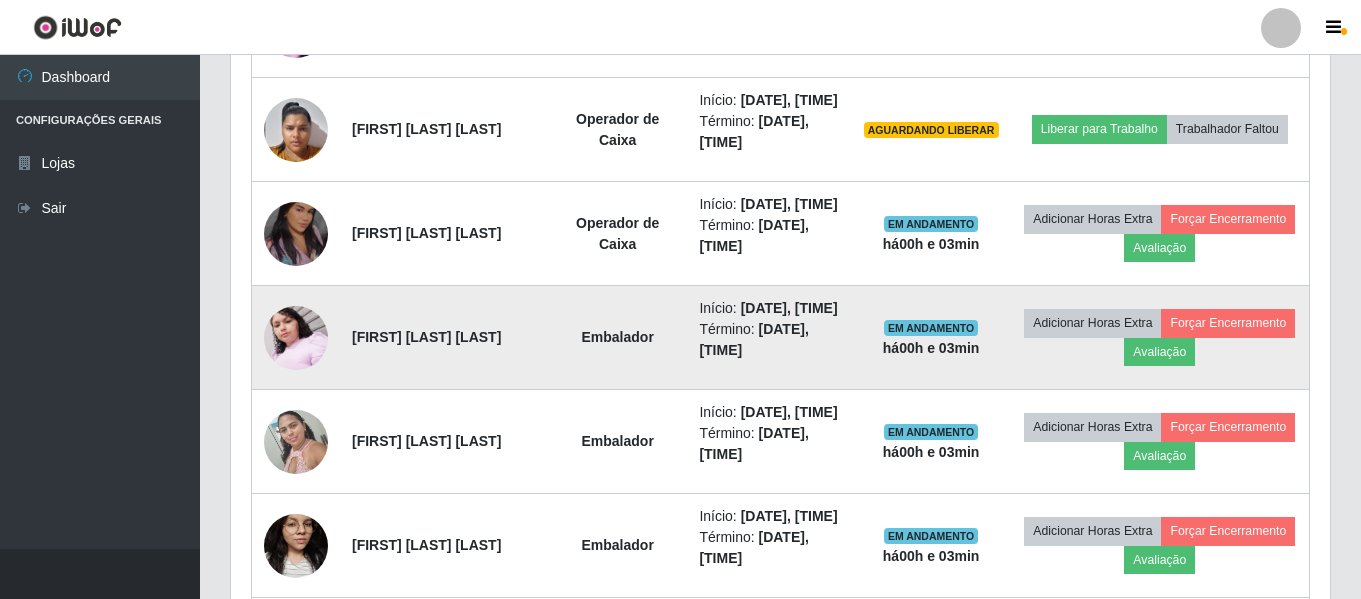 scroll, scrollTop: 1023, scrollLeft: 0, axis: vertical 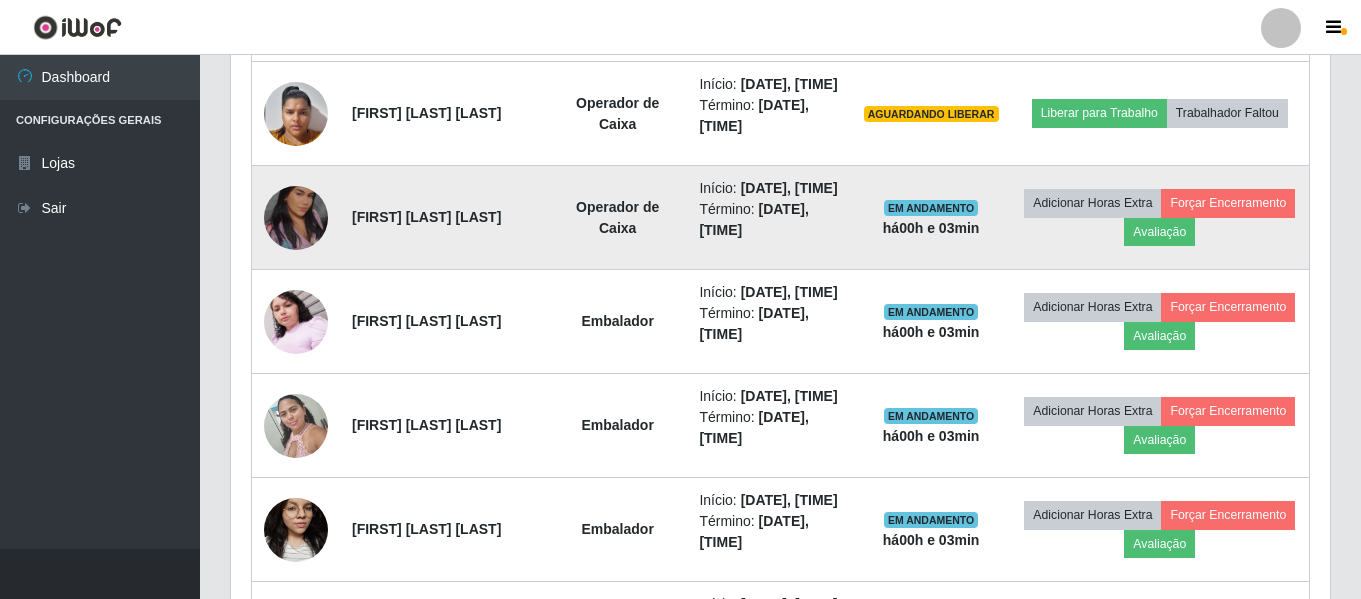 click on "Operador de Caixa" at bounding box center (617, 218) 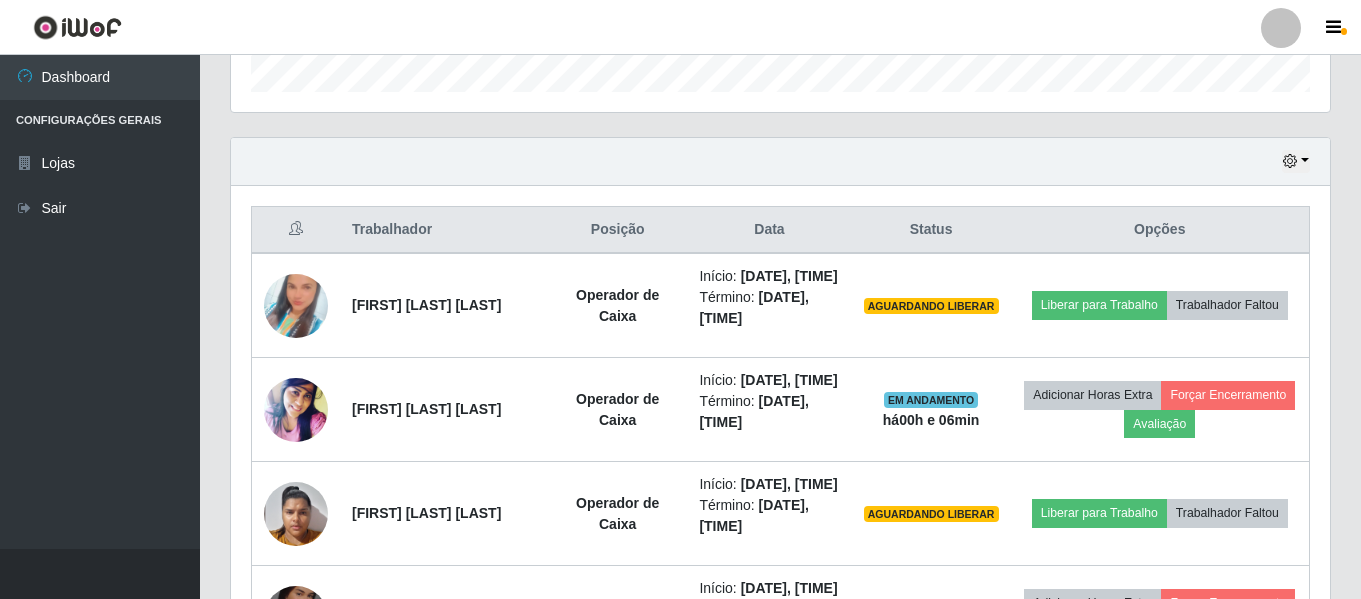 click on "Status" at bounding box center (931, 230) 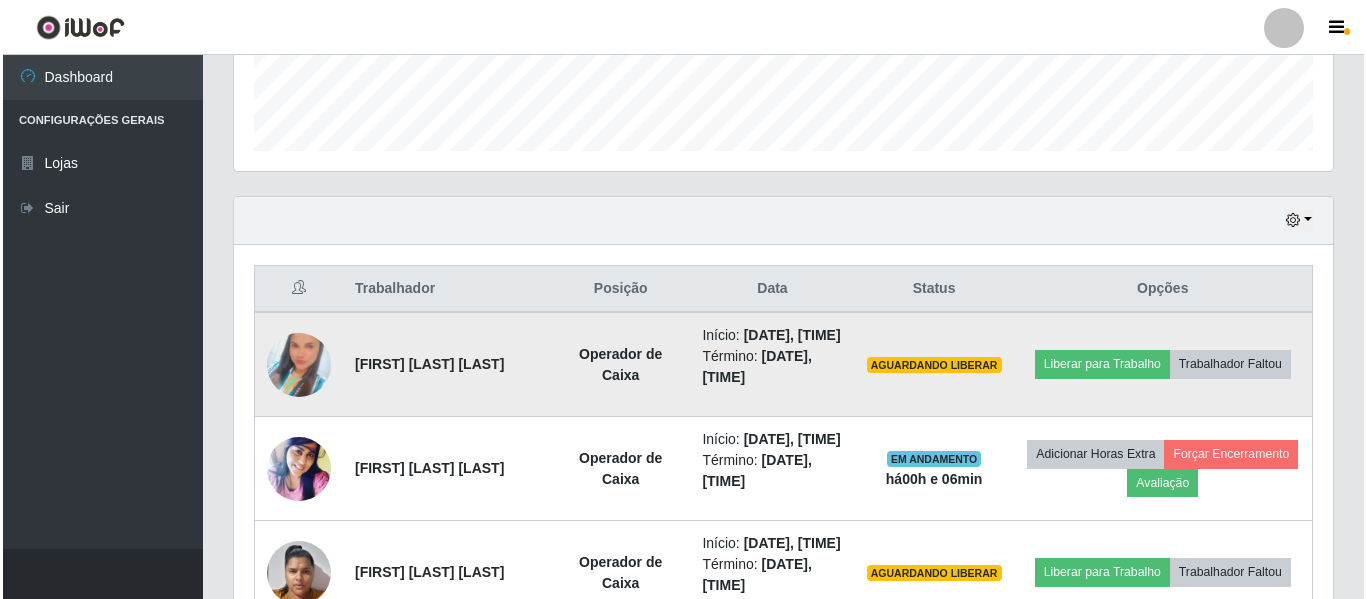 scroll, scrollTop: 623, scrollLeft: 0, axis: vertical 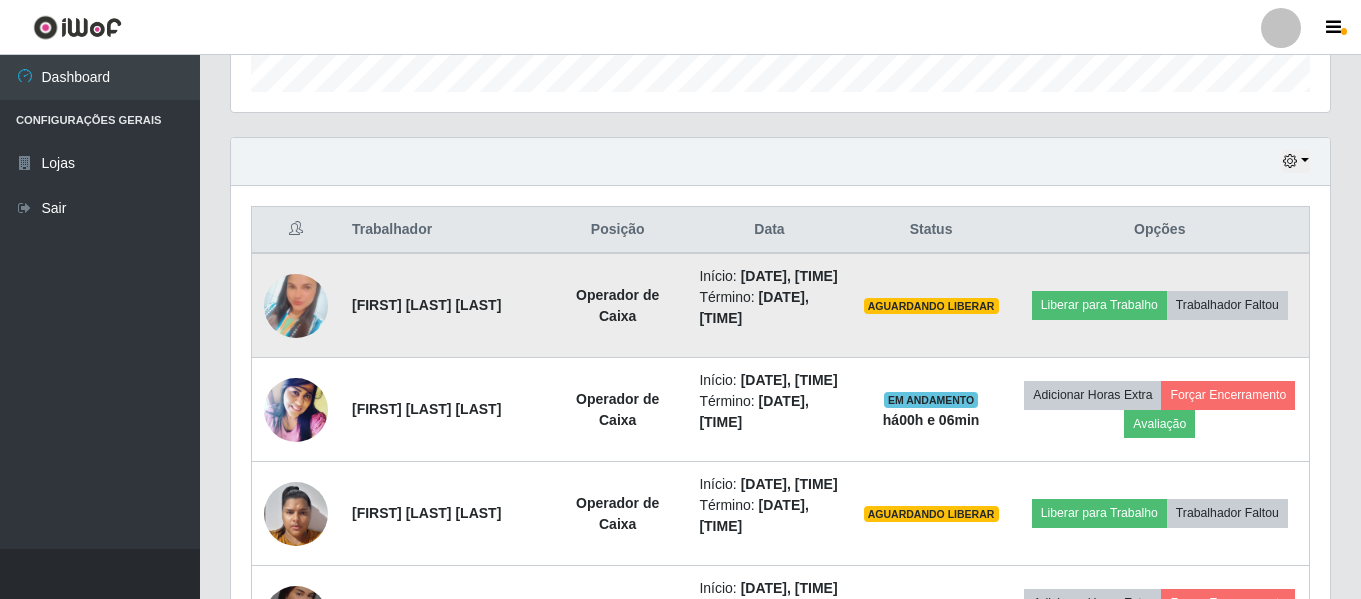 click on "Operador de Caixa" at bounding box center (617, 305) 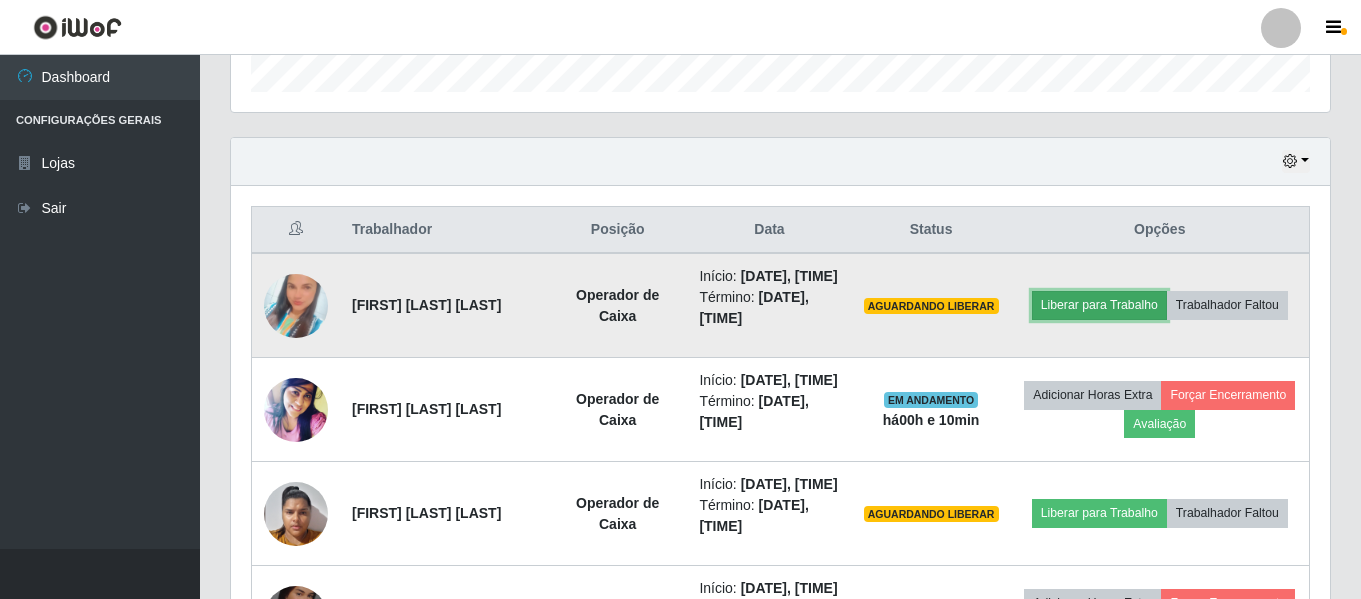 click on "Liberar para Trabalho" at bounding box center (1099, 305) 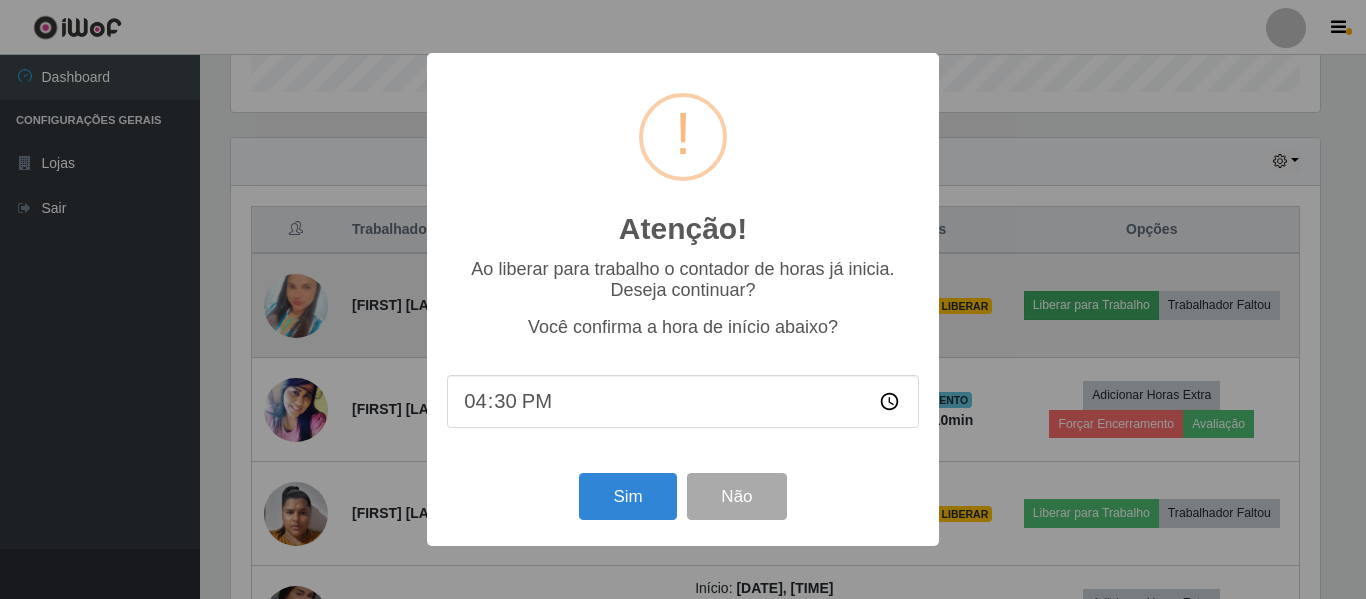 scroll, scrollTop: 999585, scrollLeft: 998911, axis: both 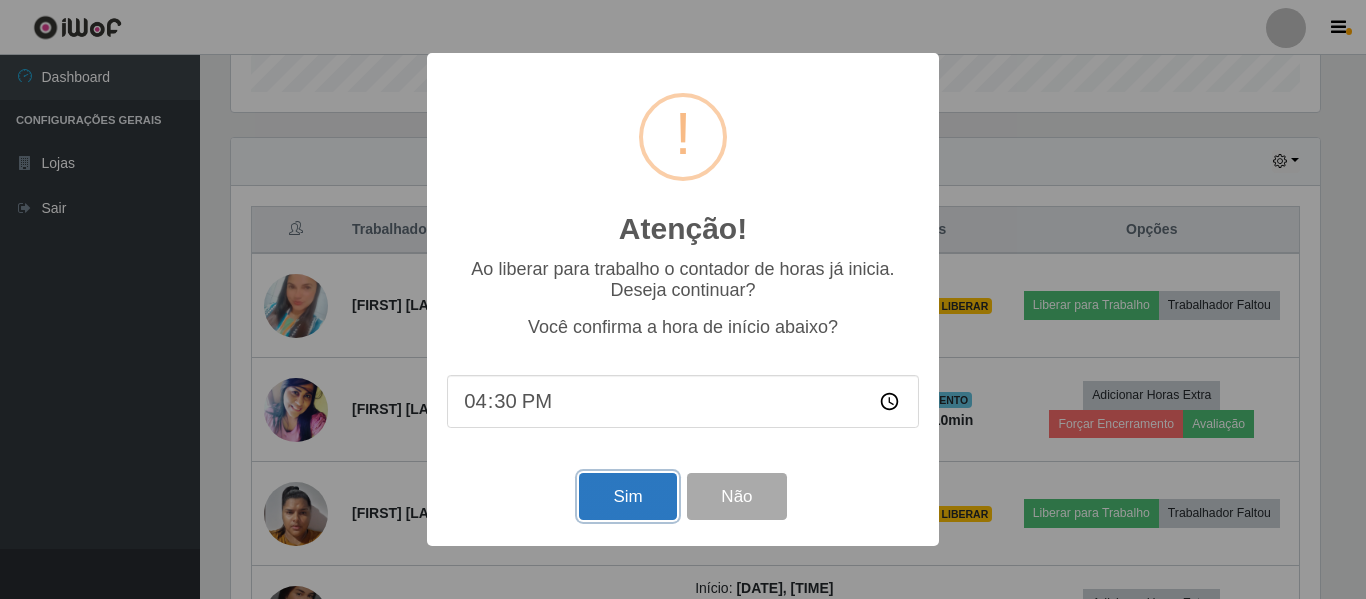 click on "Sim" at bounding box center [627, 496] 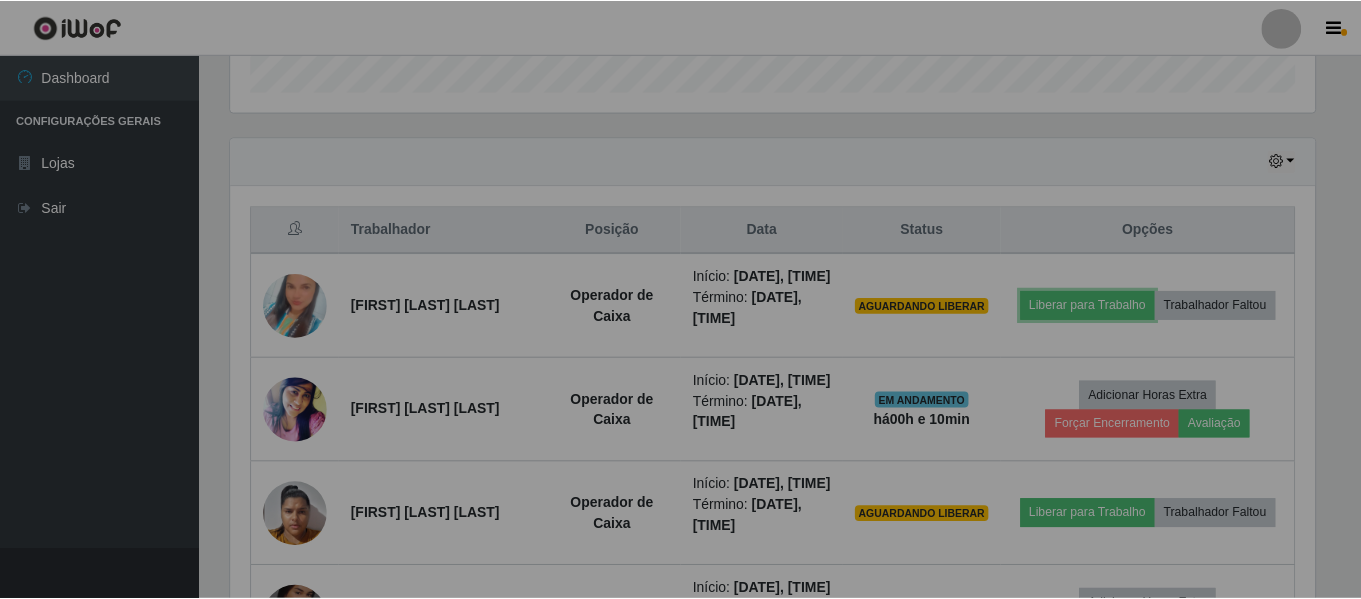 scroll, scrollTop: 999585, scrollLeft: 998901, axis: both 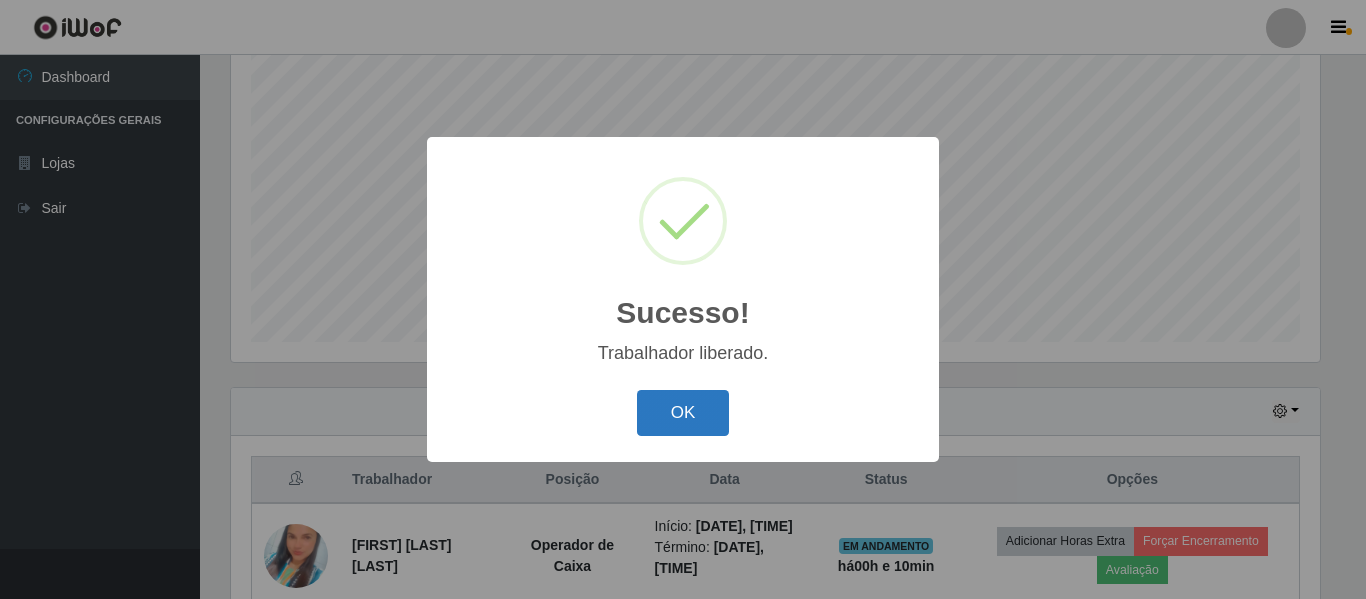 click on "OK" at bounding box center (683, 413) 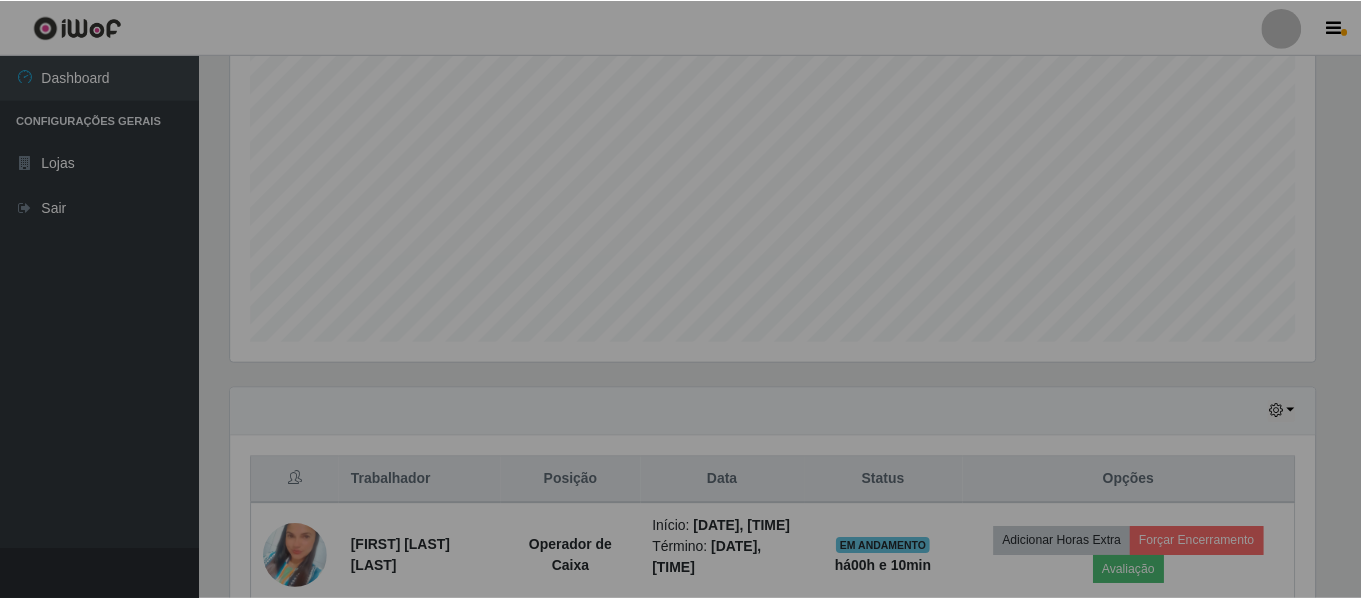 scroll, scrollTop: 999585, scrollLeft: 998901, axis: both 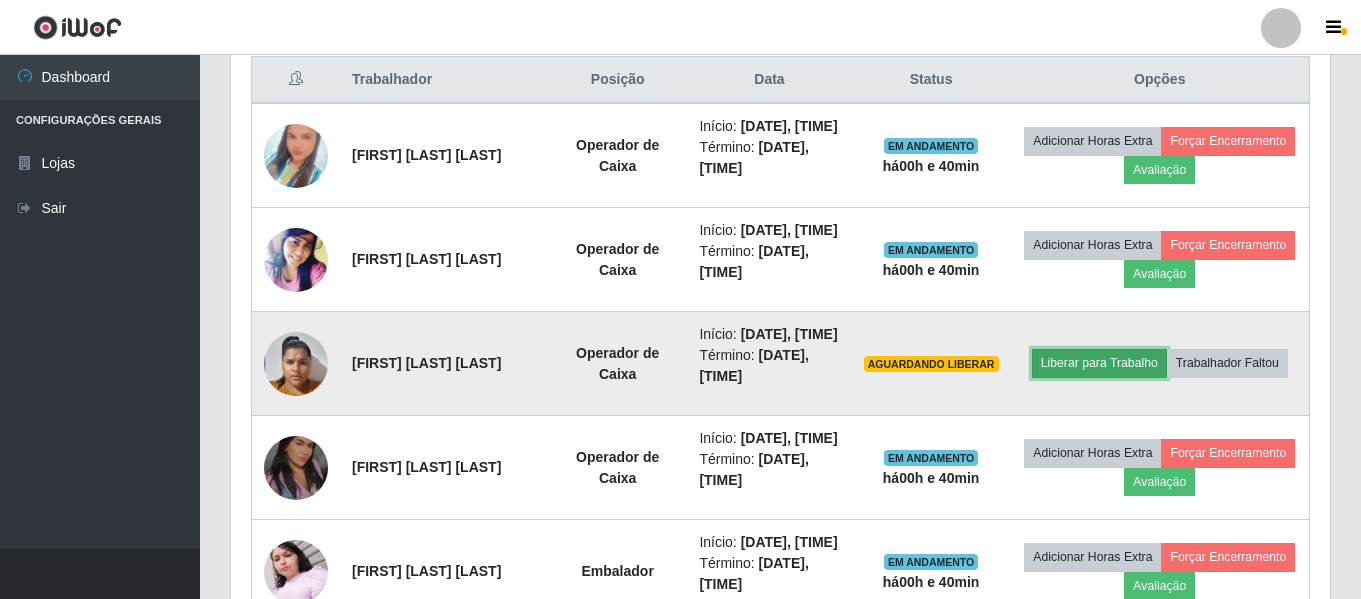 click on "Liberar para Trabalho" at bounding box center [1099, 363] 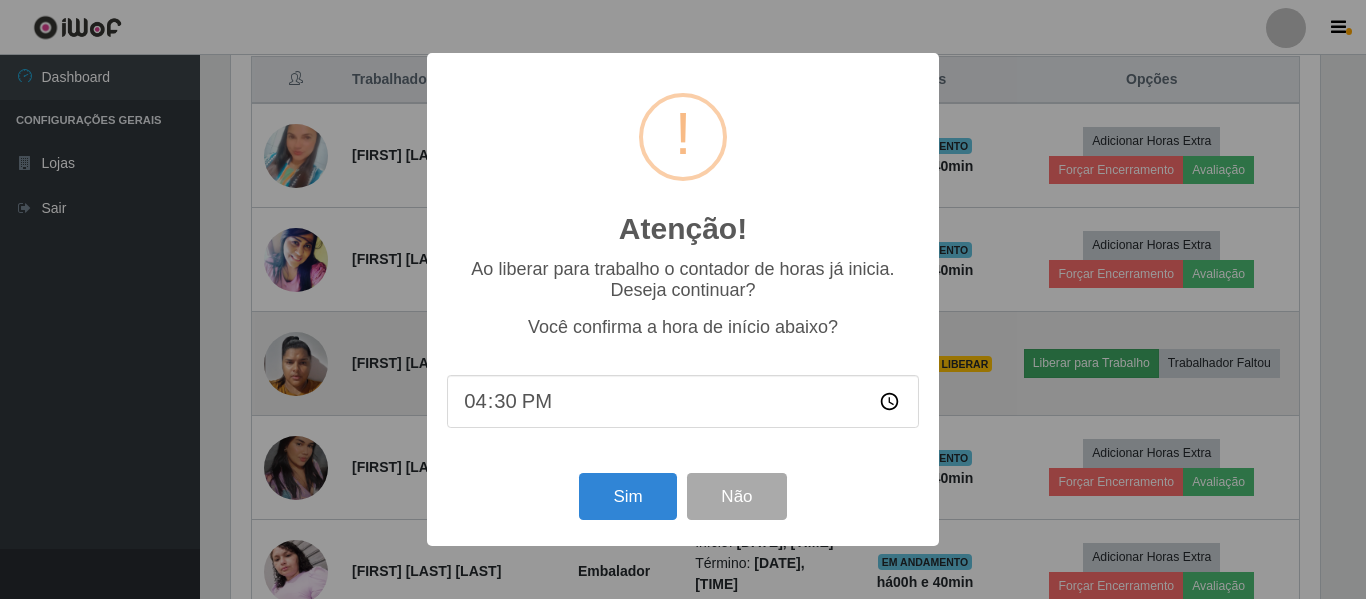 scroll, scrollTop: 999585, scrollLeft: 998911, axis: both 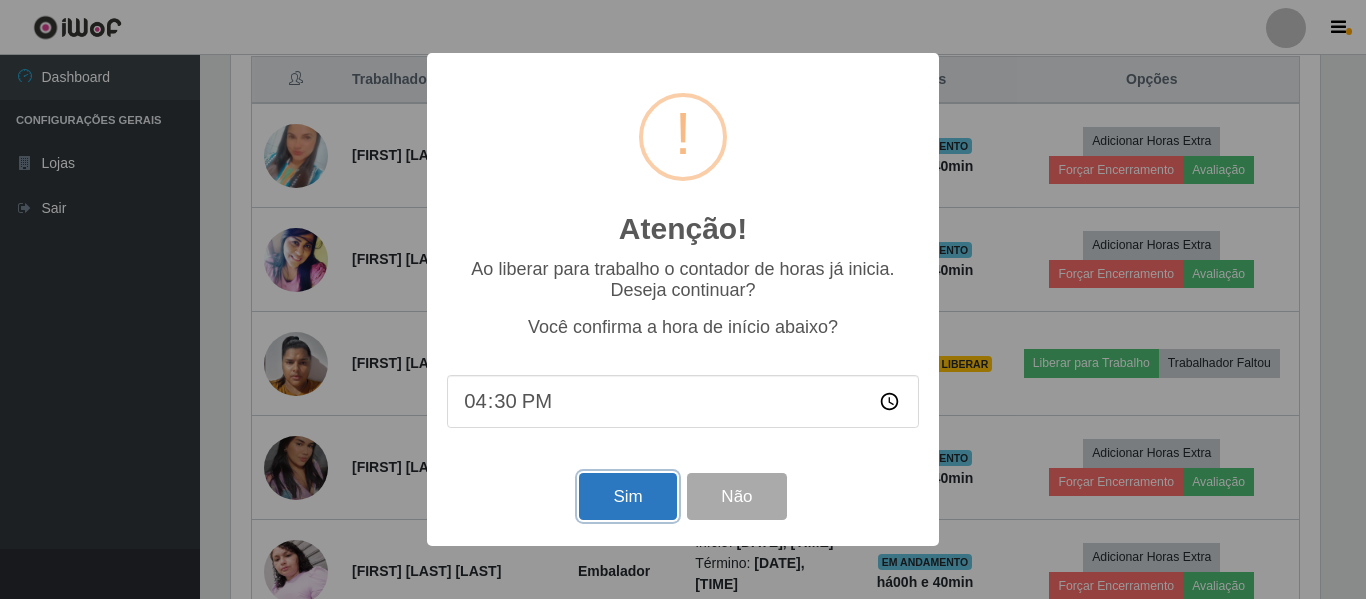 click on "Sim" at bounding box center (627, 496) 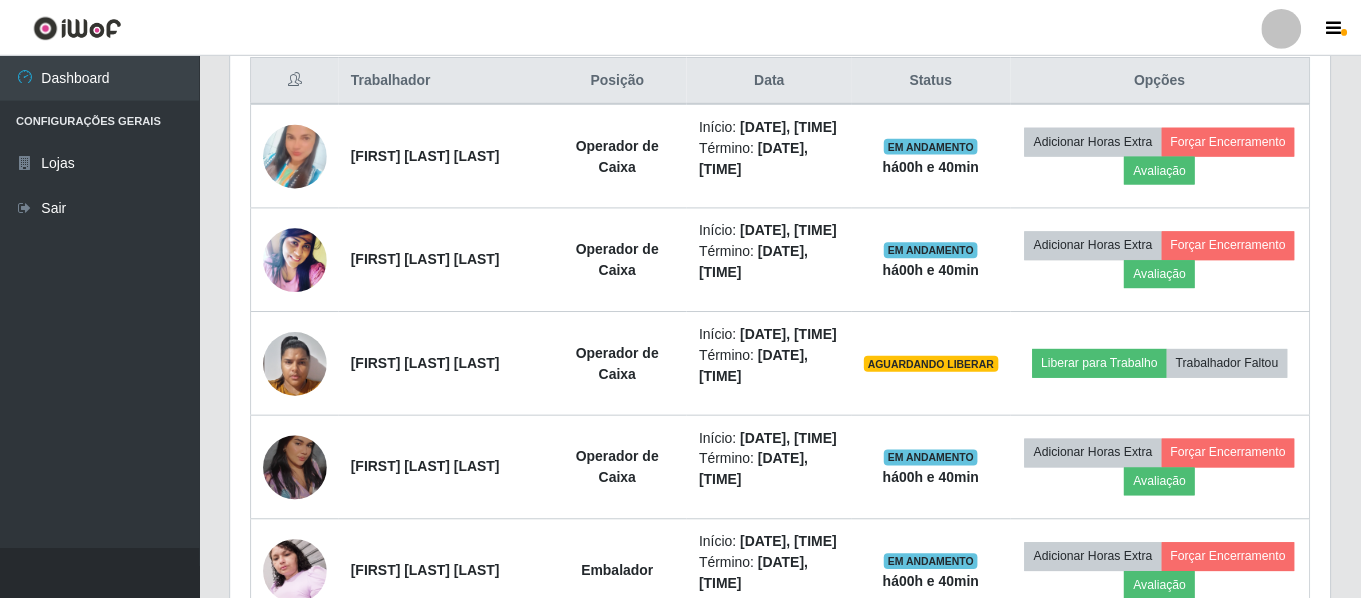 scroll, scrollTop: 999585, scrollLeft: 998901, axis: both 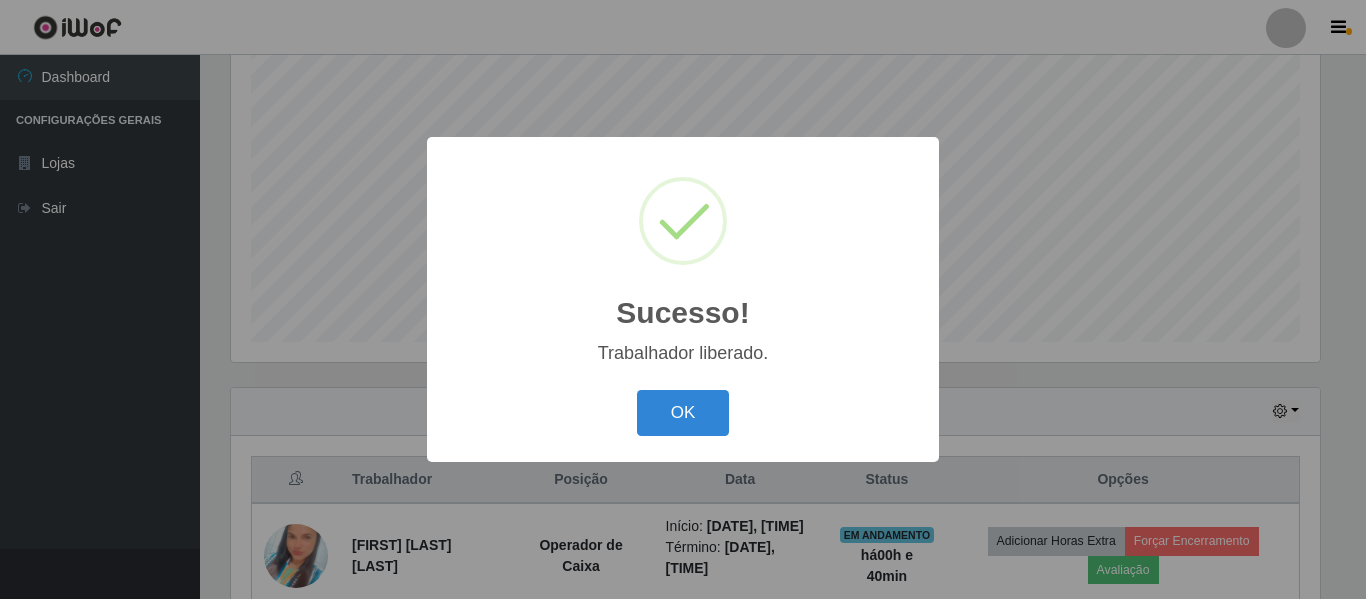 drag, startPoint x: 663, startPoint y: 428, endPoint x: 680, endPoint y: 431, distance: 17.262676 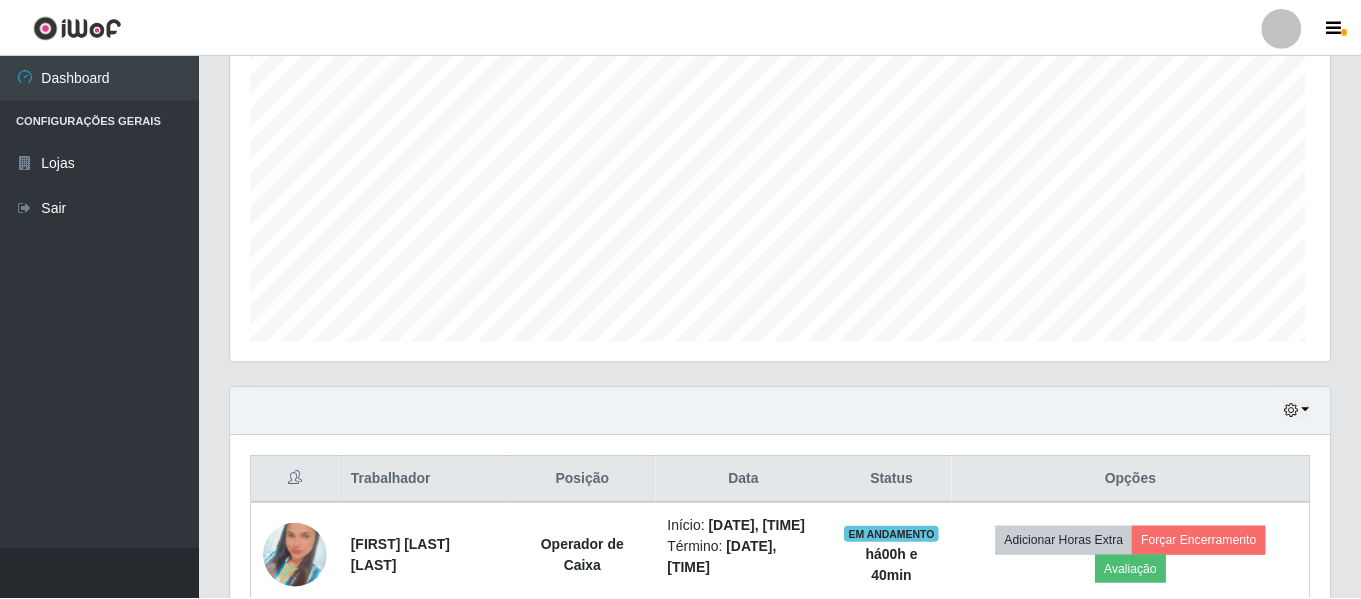 scroll, scrollTop: 999585, scrollLeft: 998901, axis: both 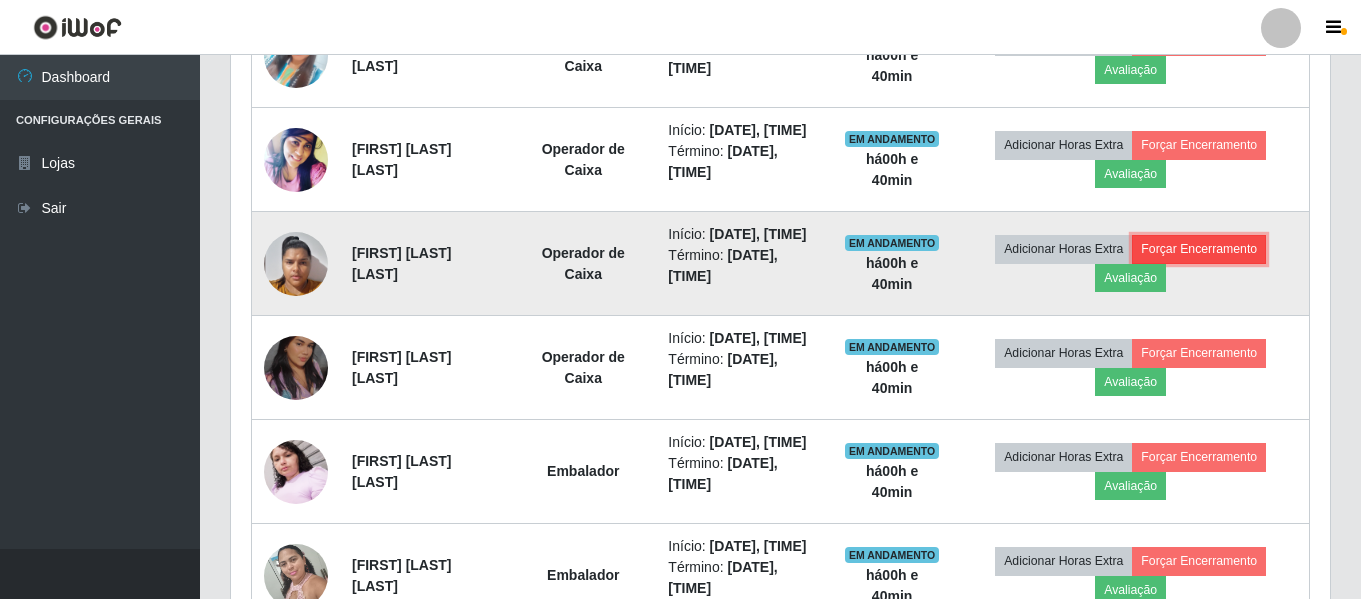 click on "Forçar Encerramento" at bounding box center [1199, 249] 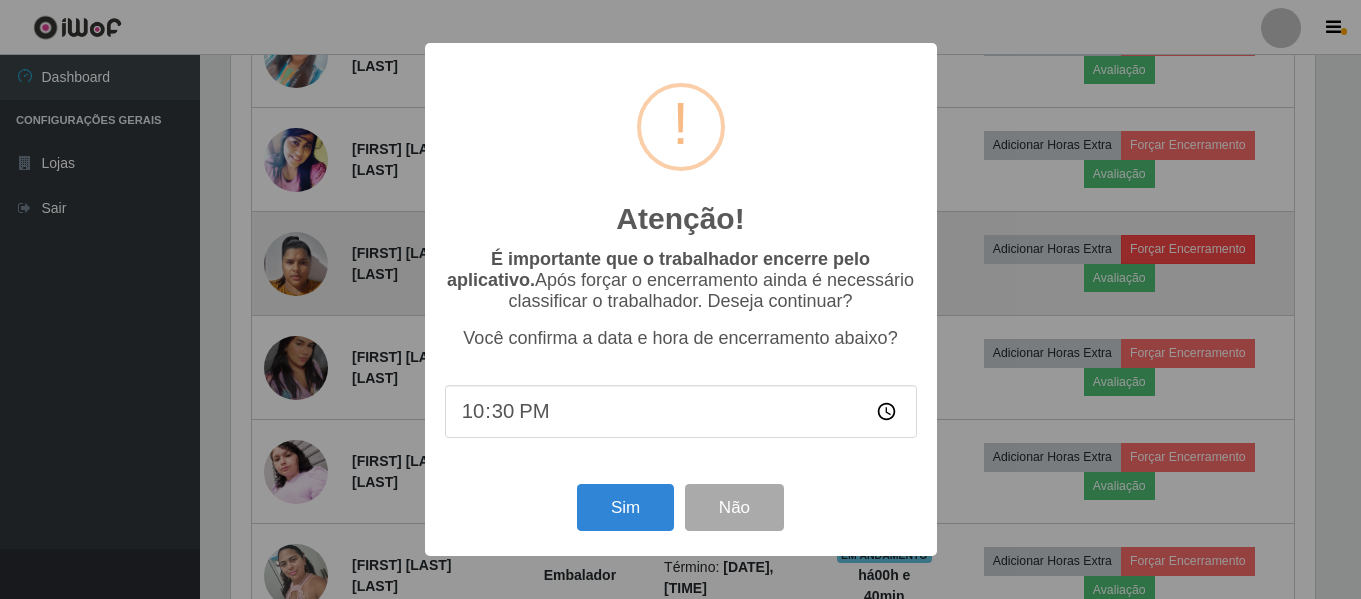 scroll, scrollTop: 999585, scrollLeft: 998911, axis: both 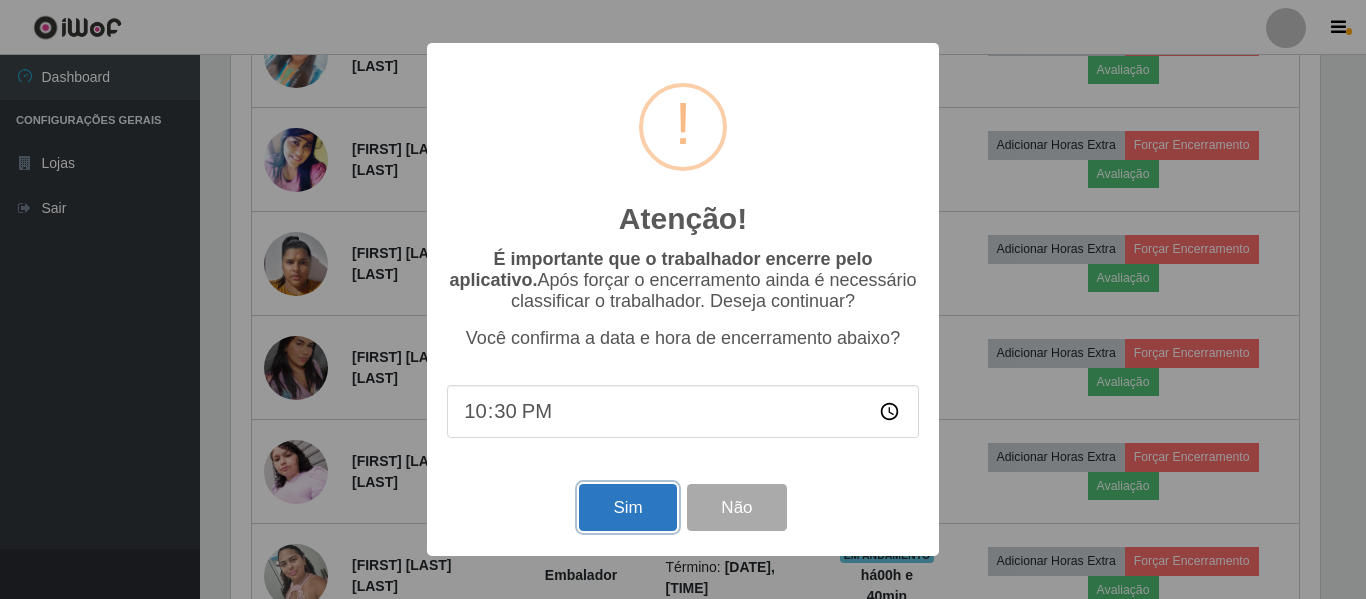 click on "Sim" at bounding box center [627, 507] 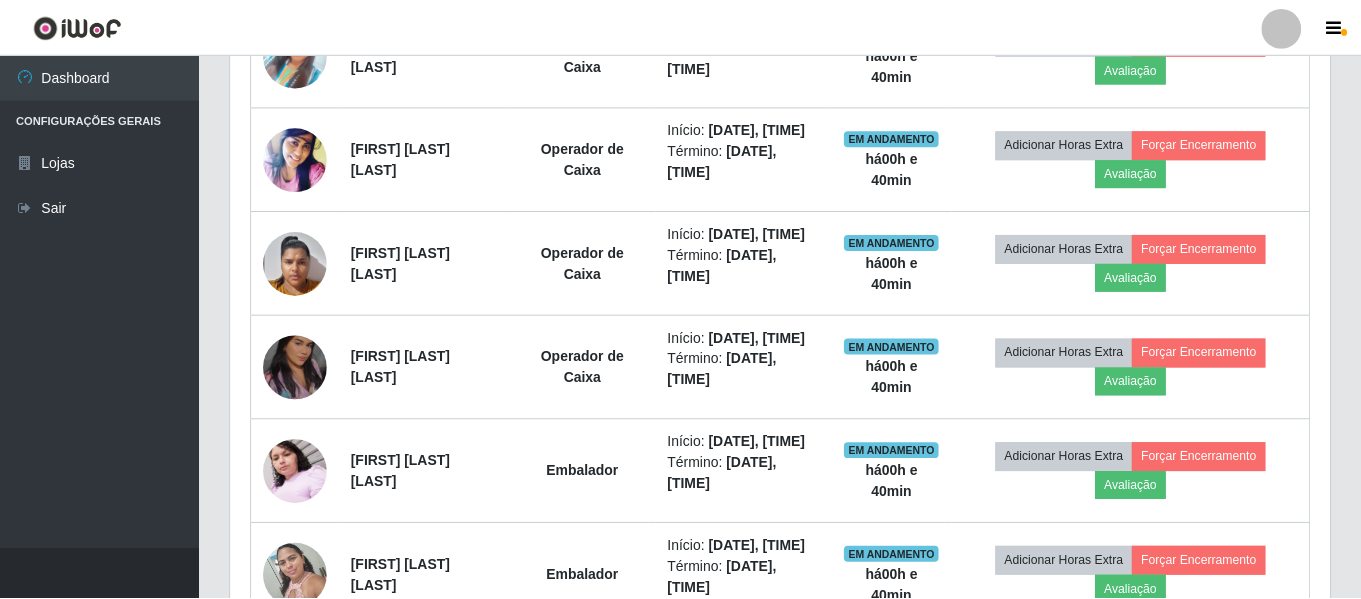 scroll, scrollTop: 999585, scrollLeft: 998901, axis: both 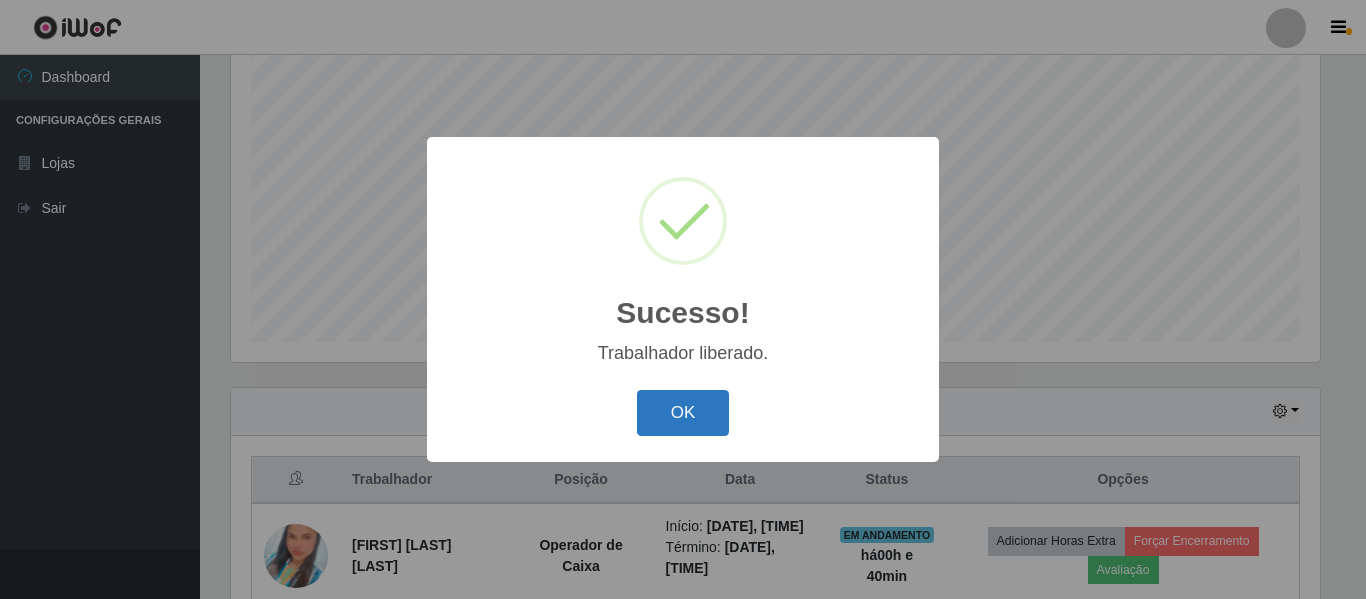 click on "OK" at bounding box center [683, 413] 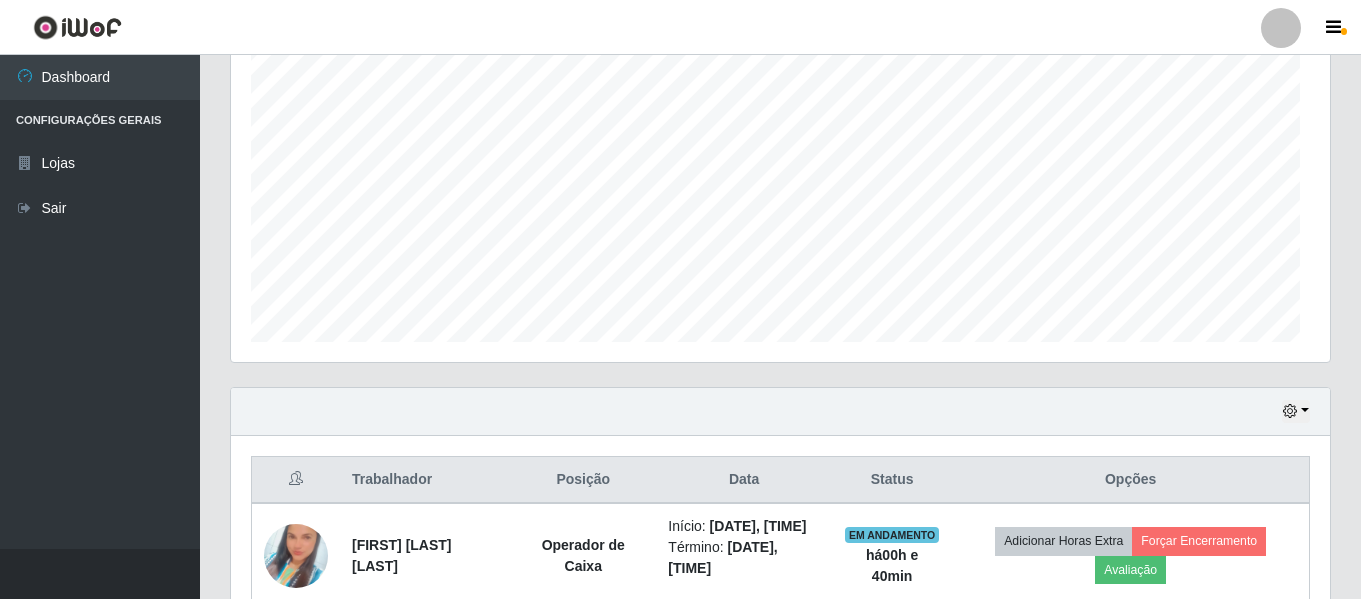 scroll, scrollTop: 999585, scrollLeft: 998901, axis: both 